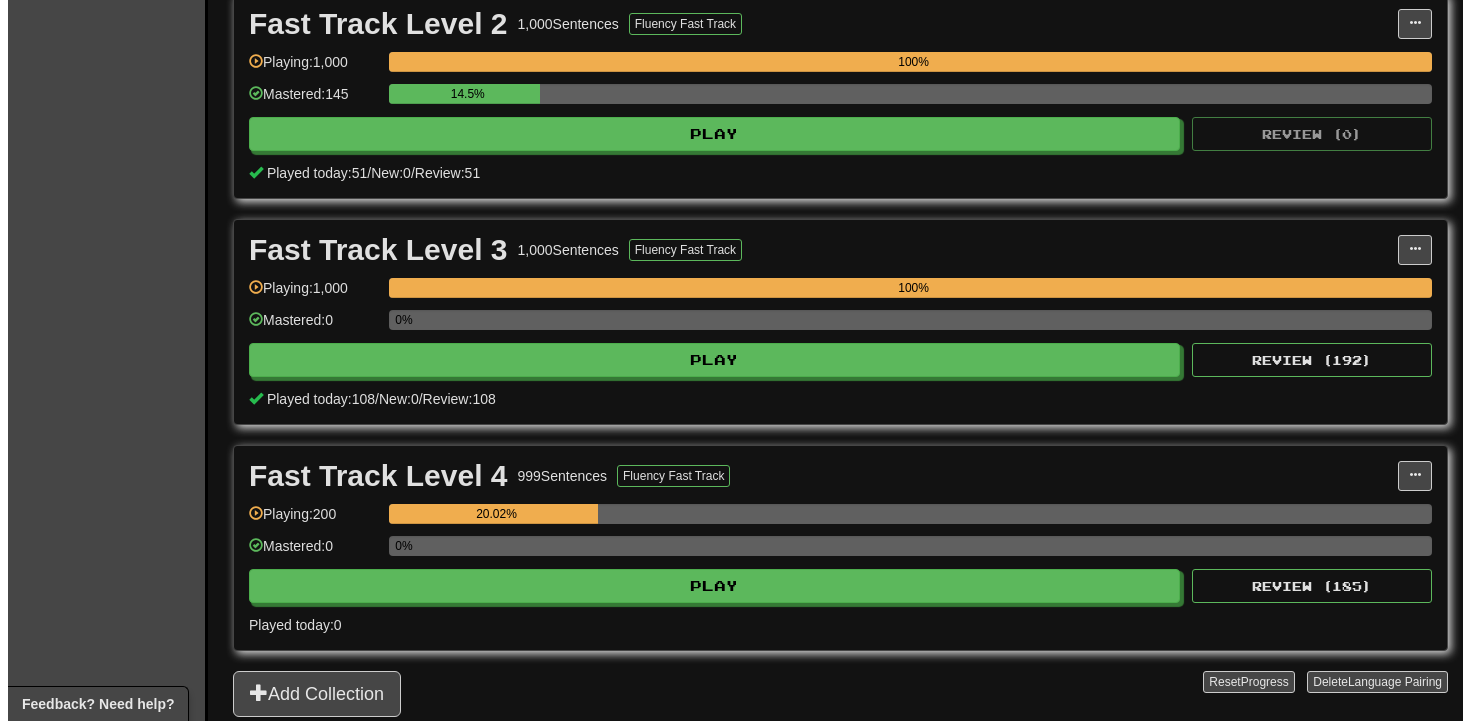 scroll, scrollTop: 706, scrollLeft: 0, axis: vertical 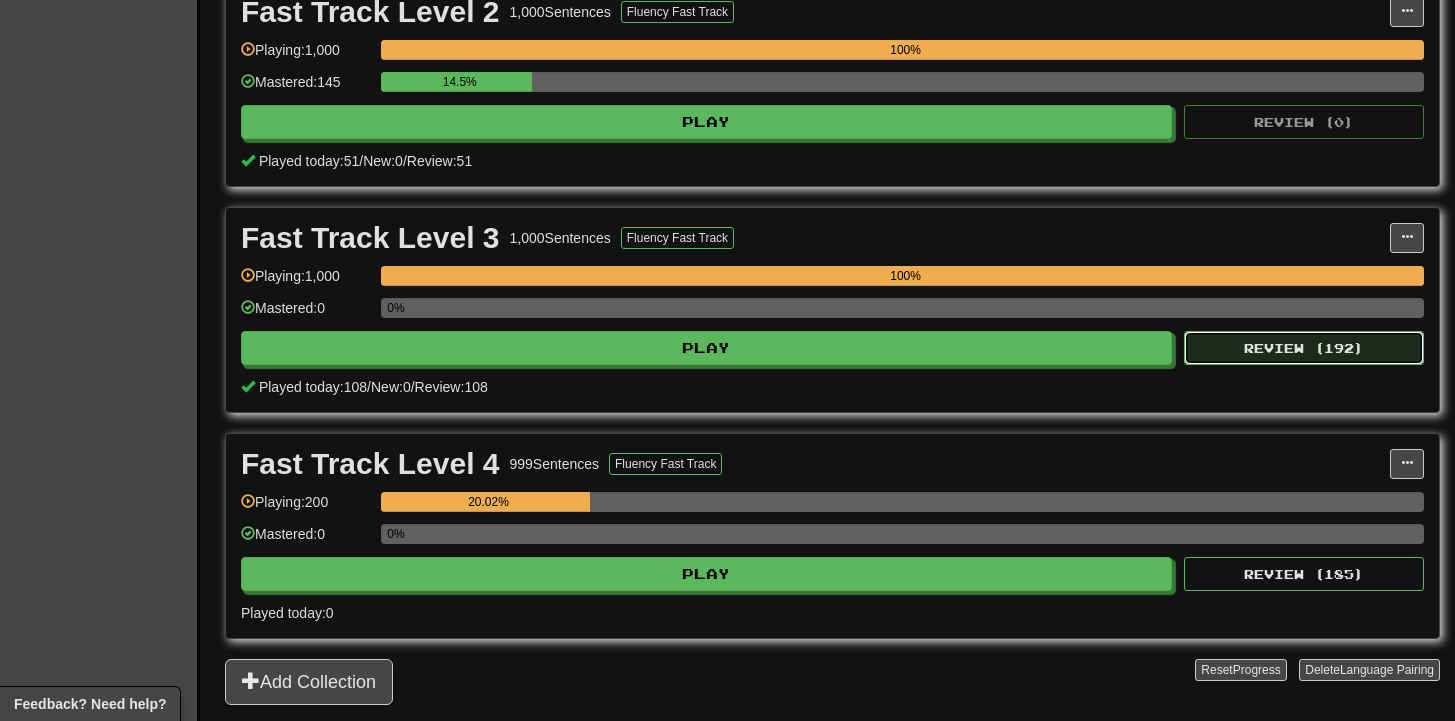 click on "Review ( 192 )" at bounding box center [1304, 348] 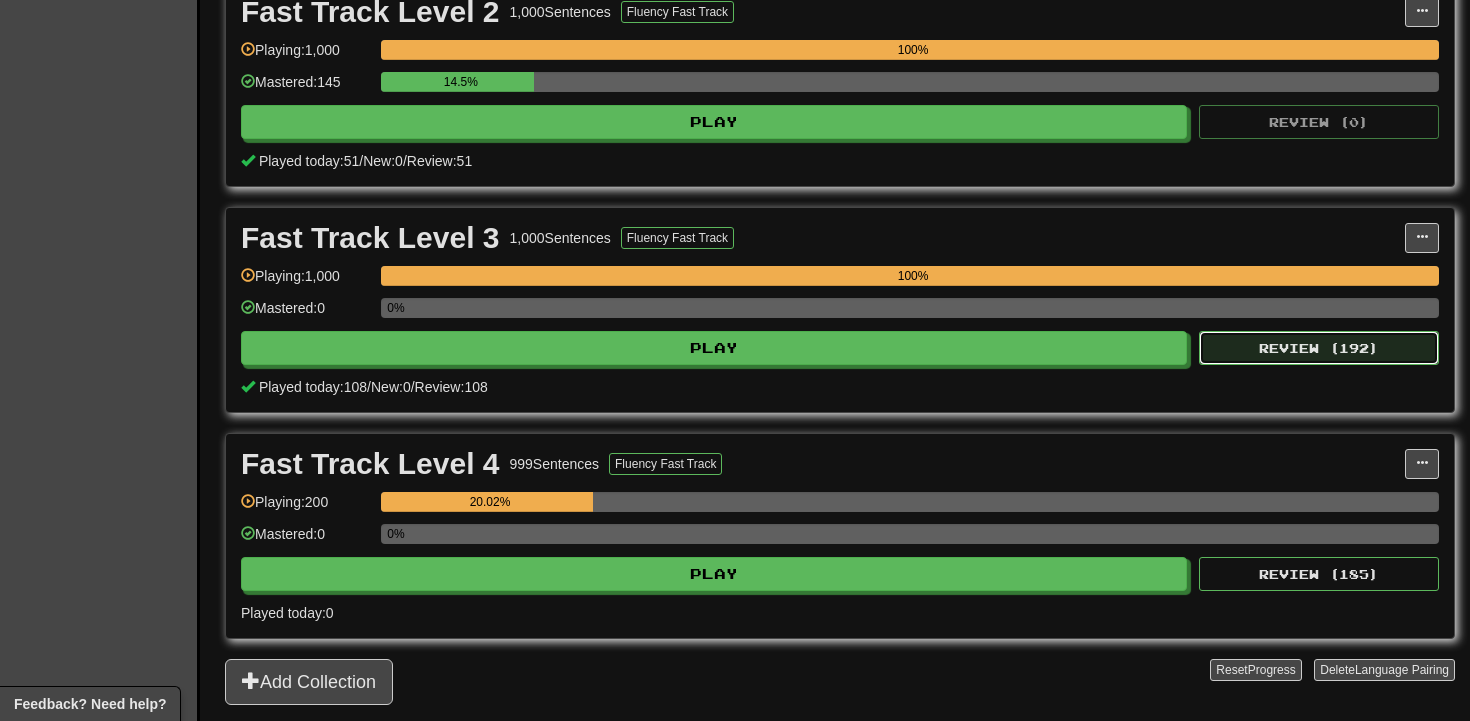 select on "**" 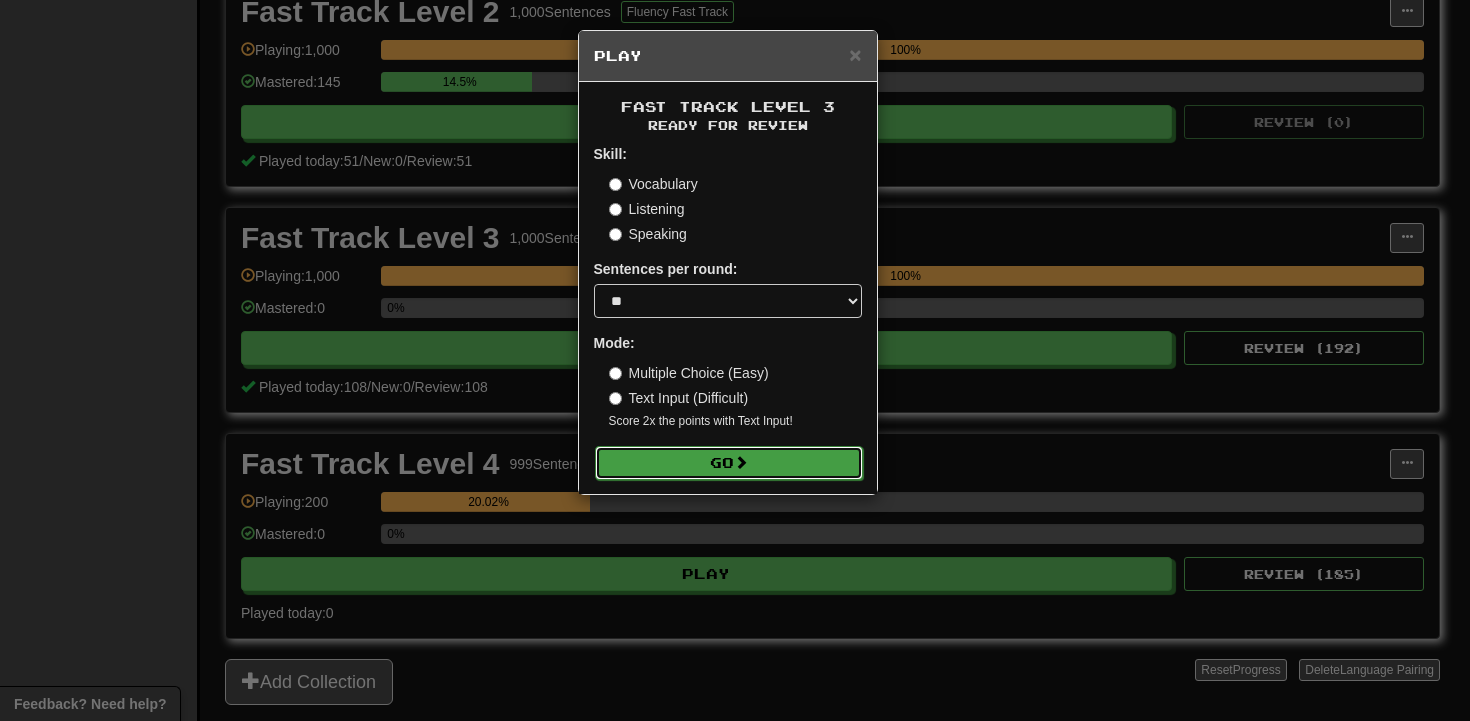 click on "Go" at bounding box center (729, 463) 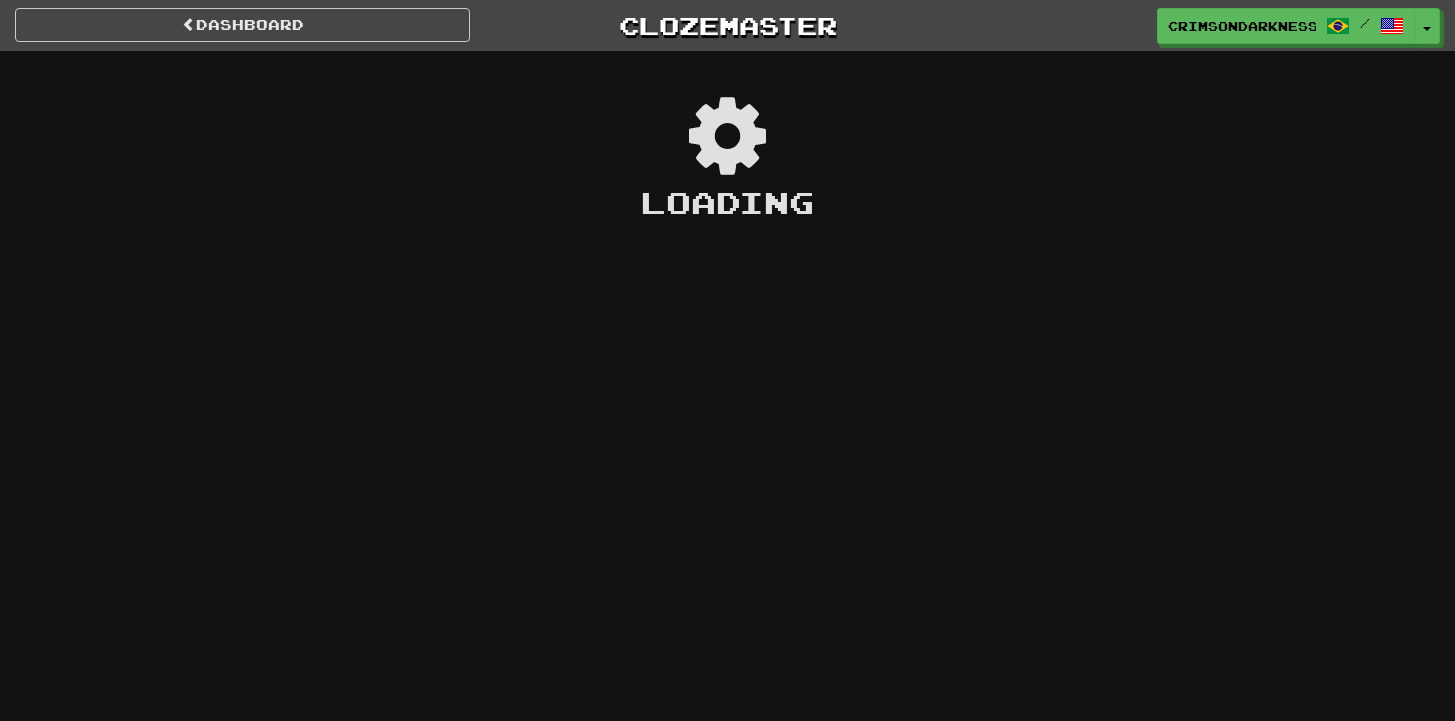 scroll, scrollTop: 0, scrollLeft: 0, axis: both 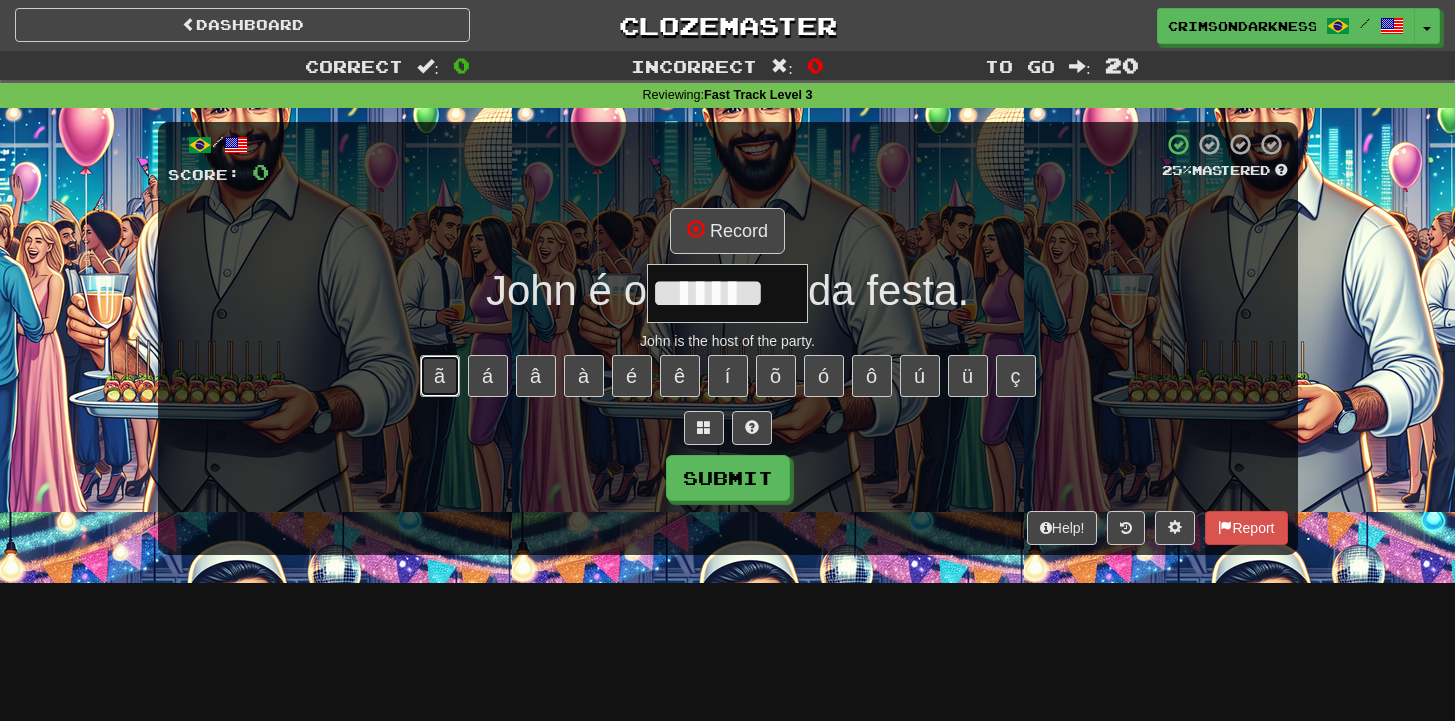 click on "ã" at bounding box center [440, 376] 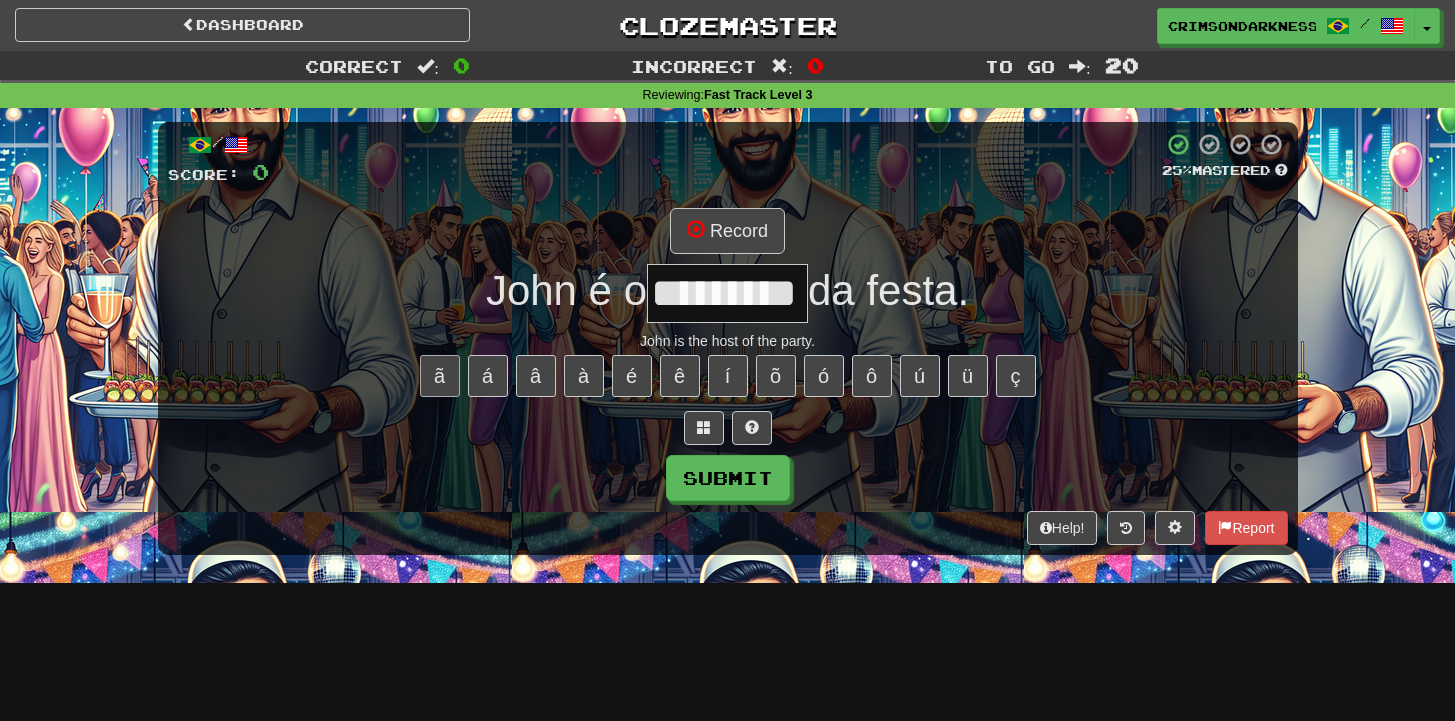 type on "*********" 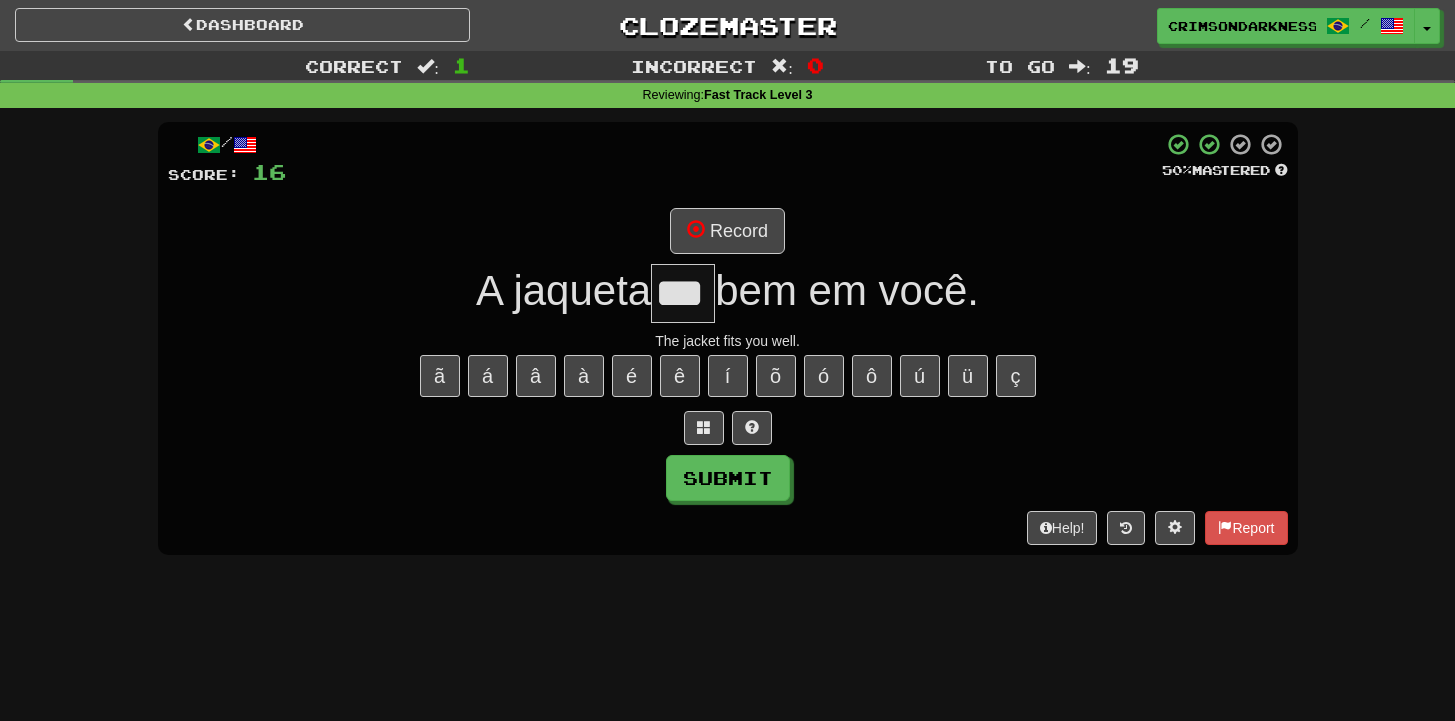 type on "***" 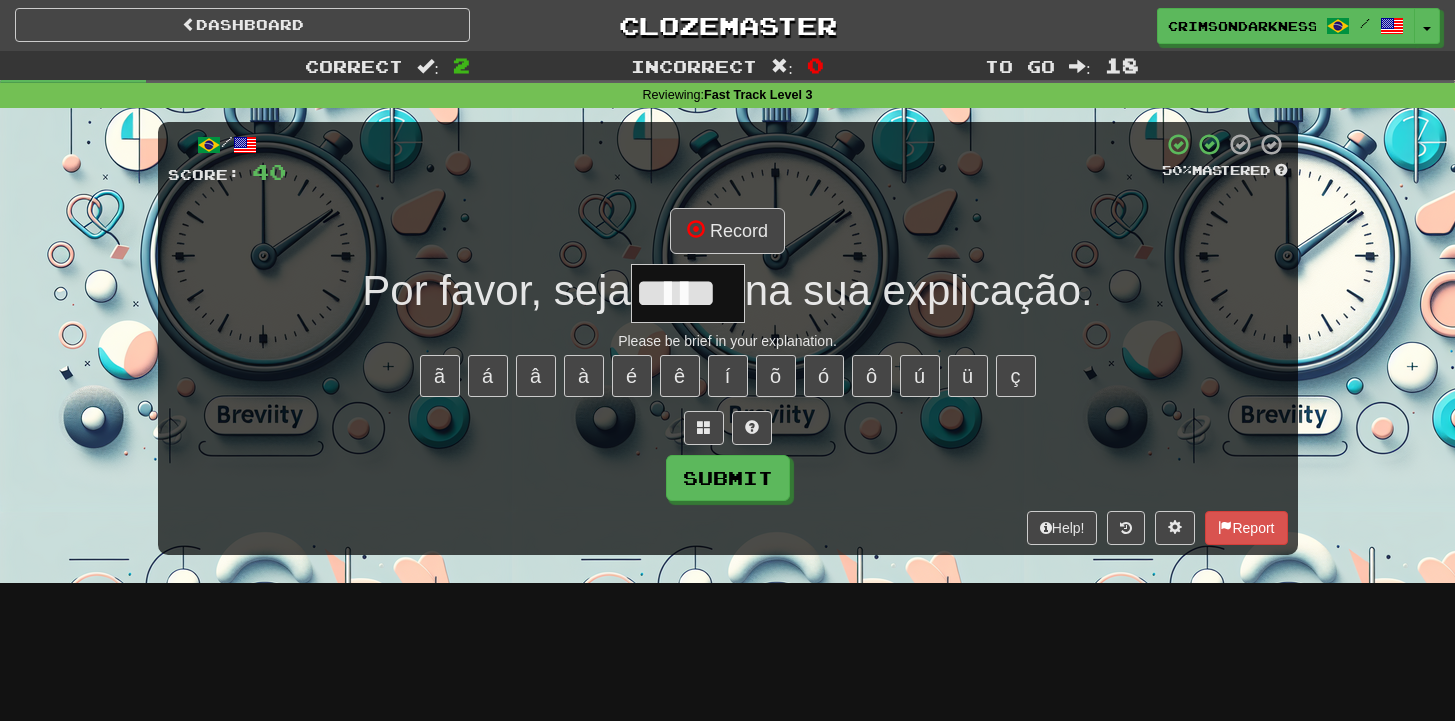 type on "*****" 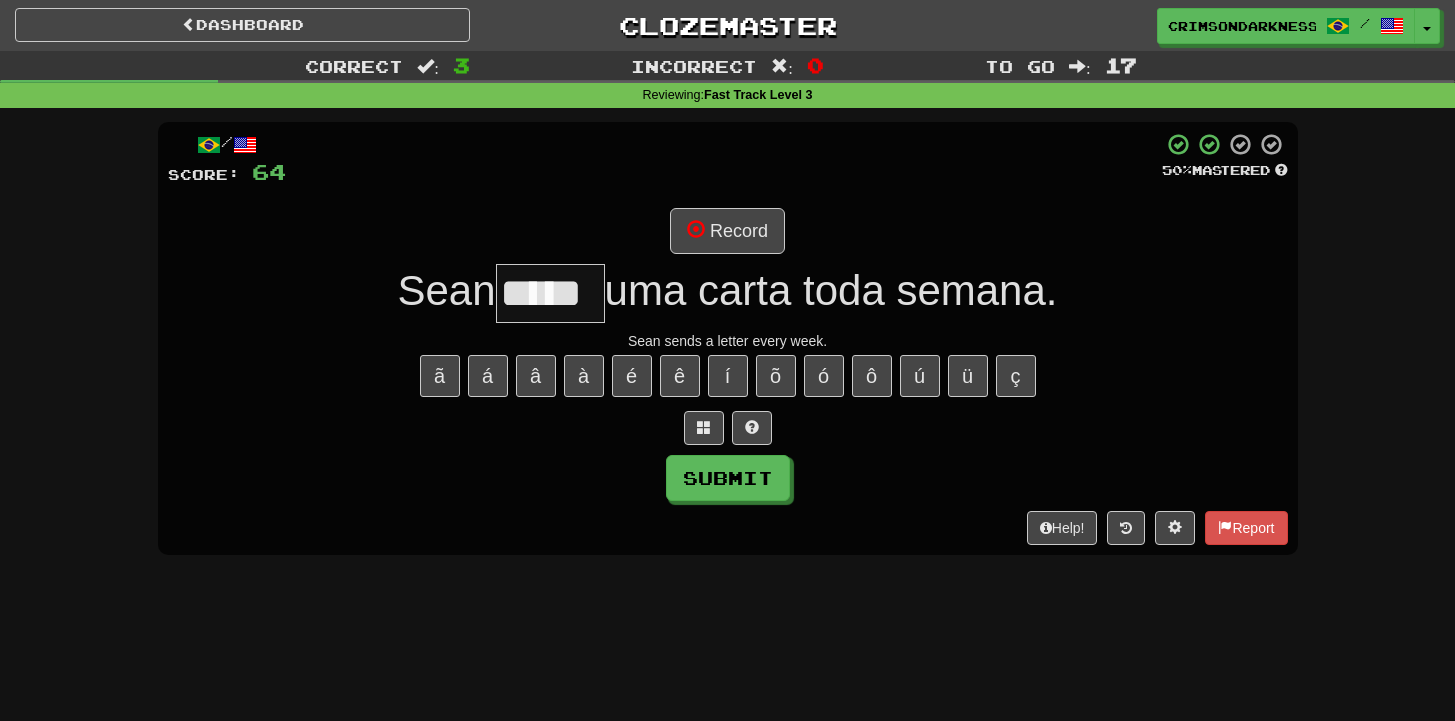 type on "*****" 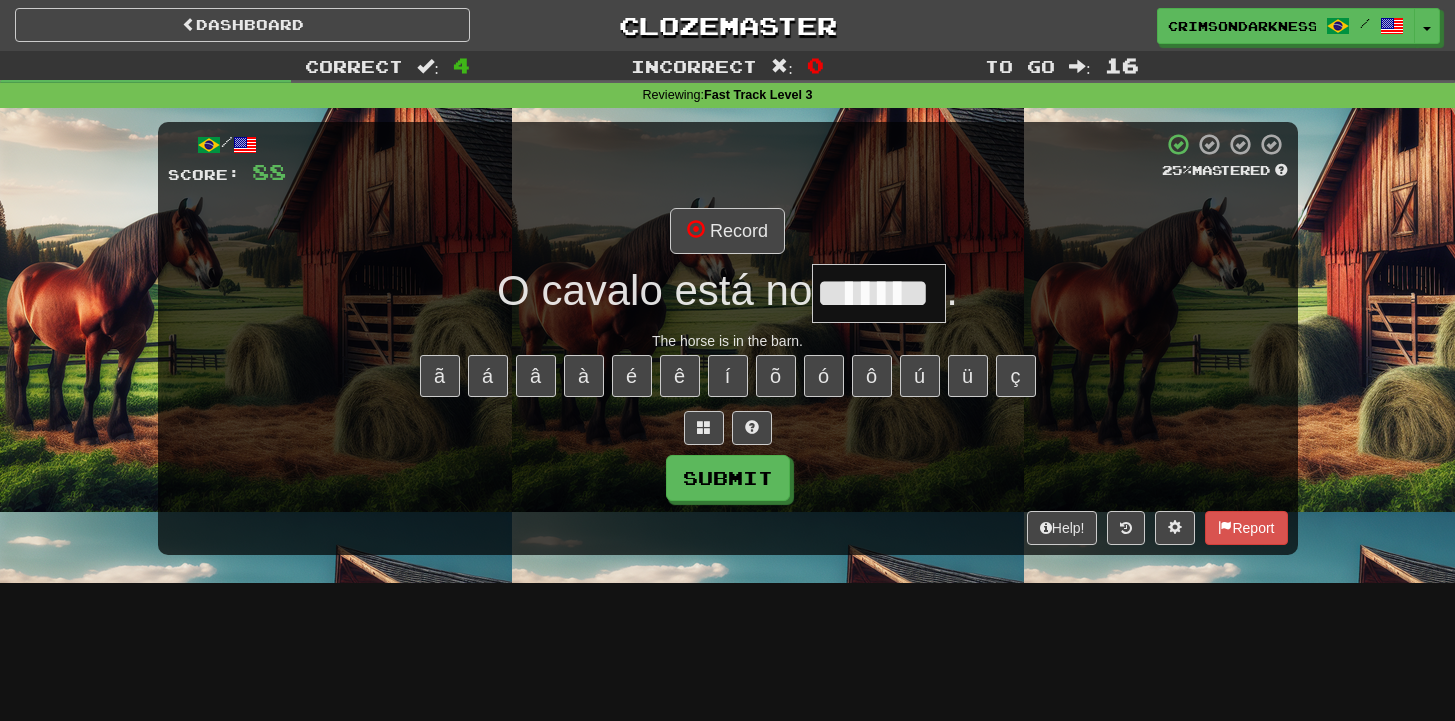 type on "*******" 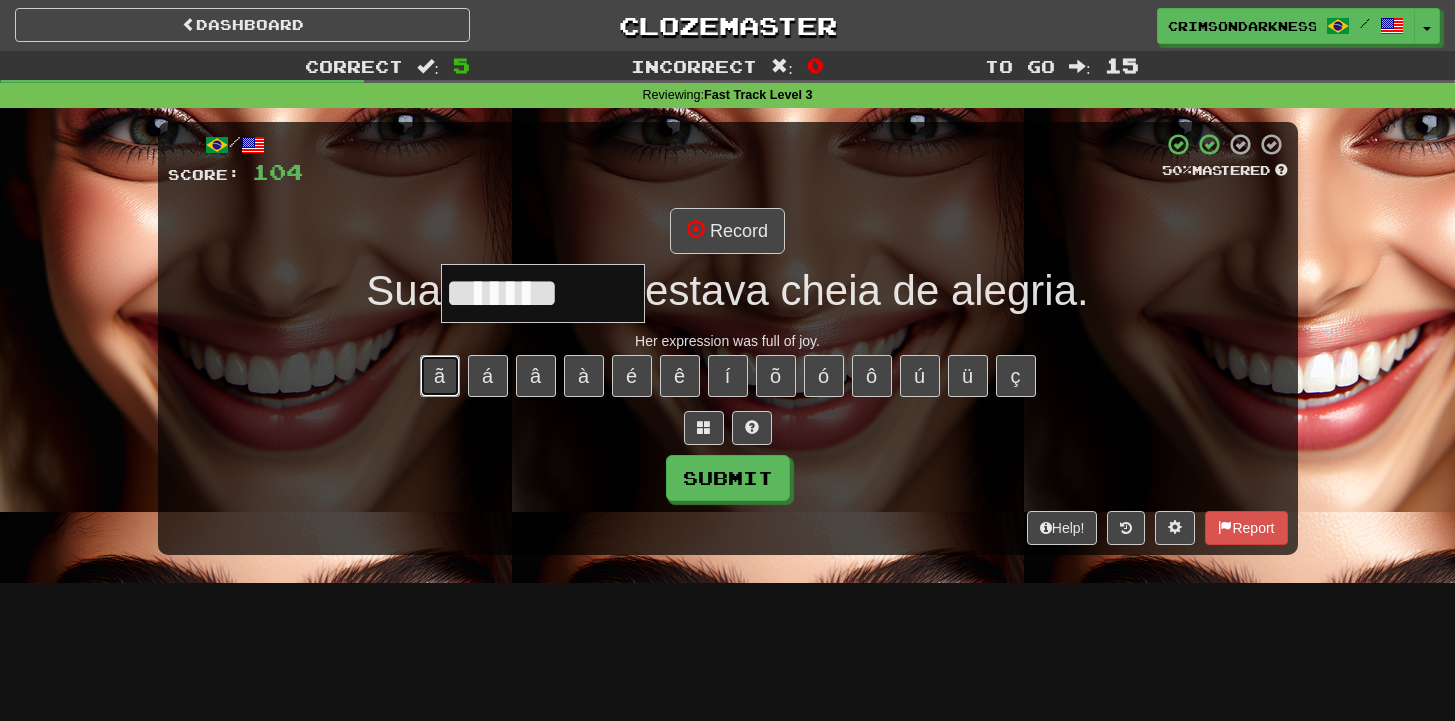 click on "ã" at bounding box center [440, 376] 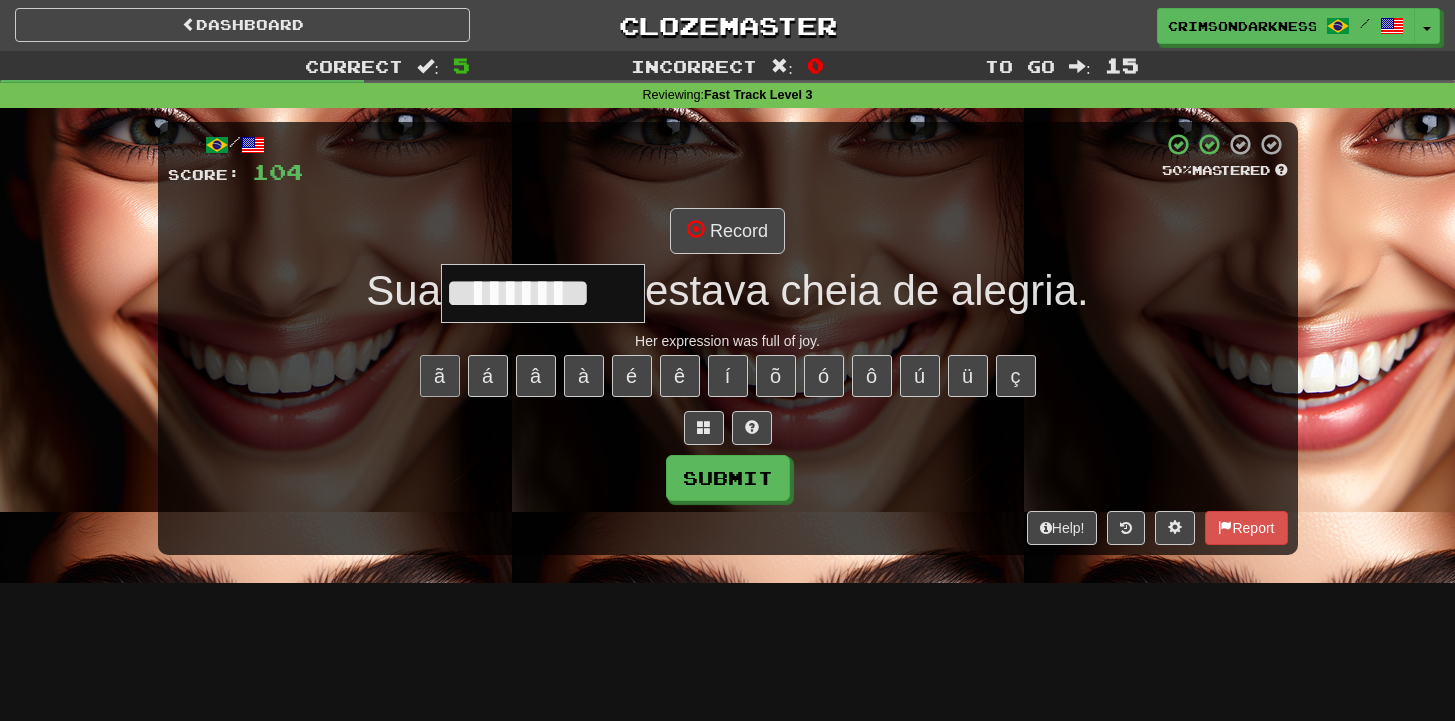 type on "*********" 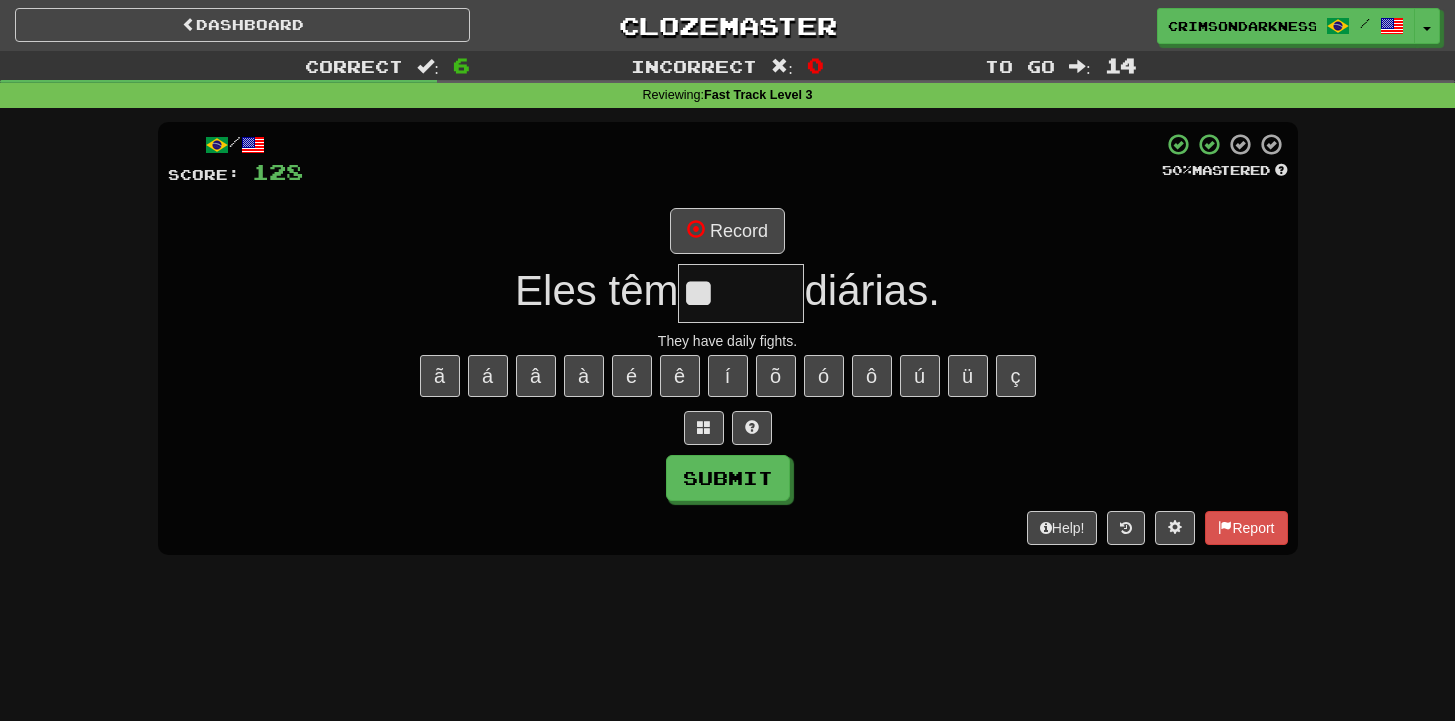 type on "*" 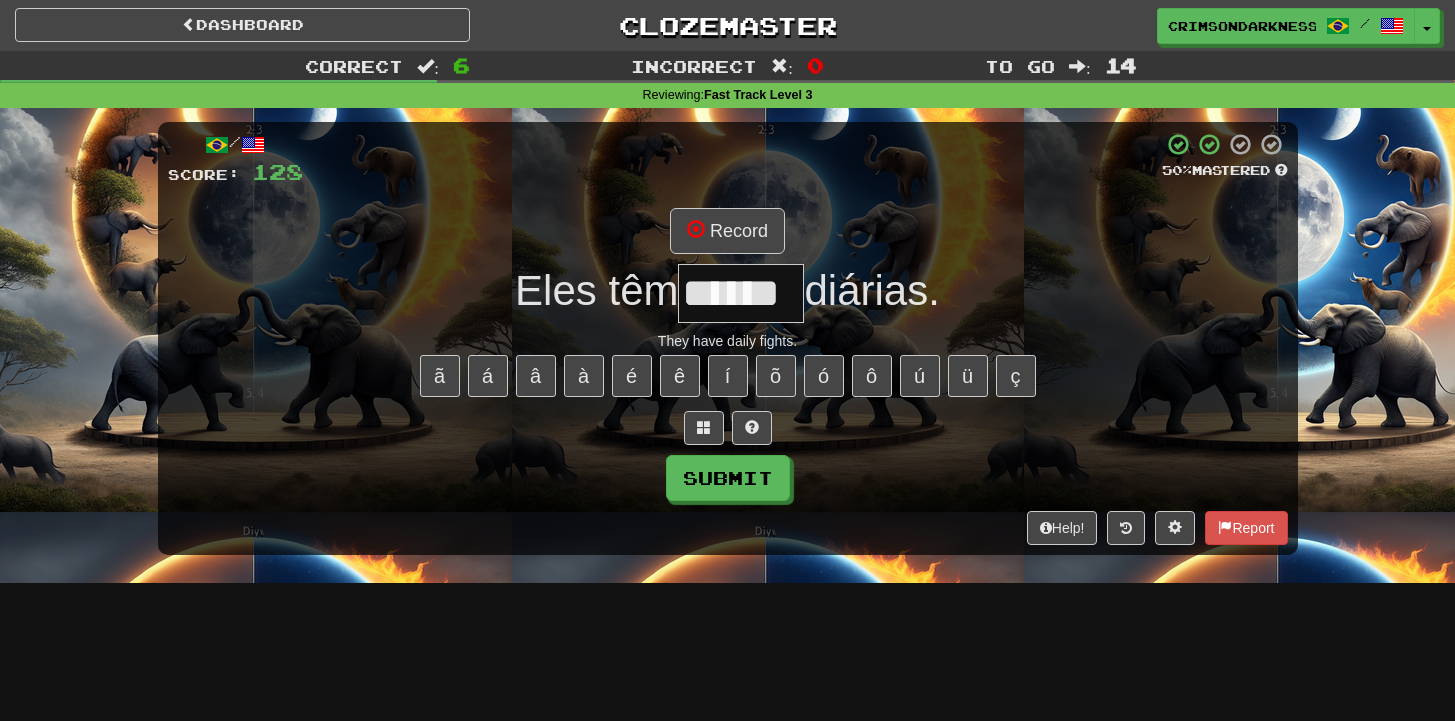 scroll, scrollTop: 0, scrollLeft: 0, axis: both 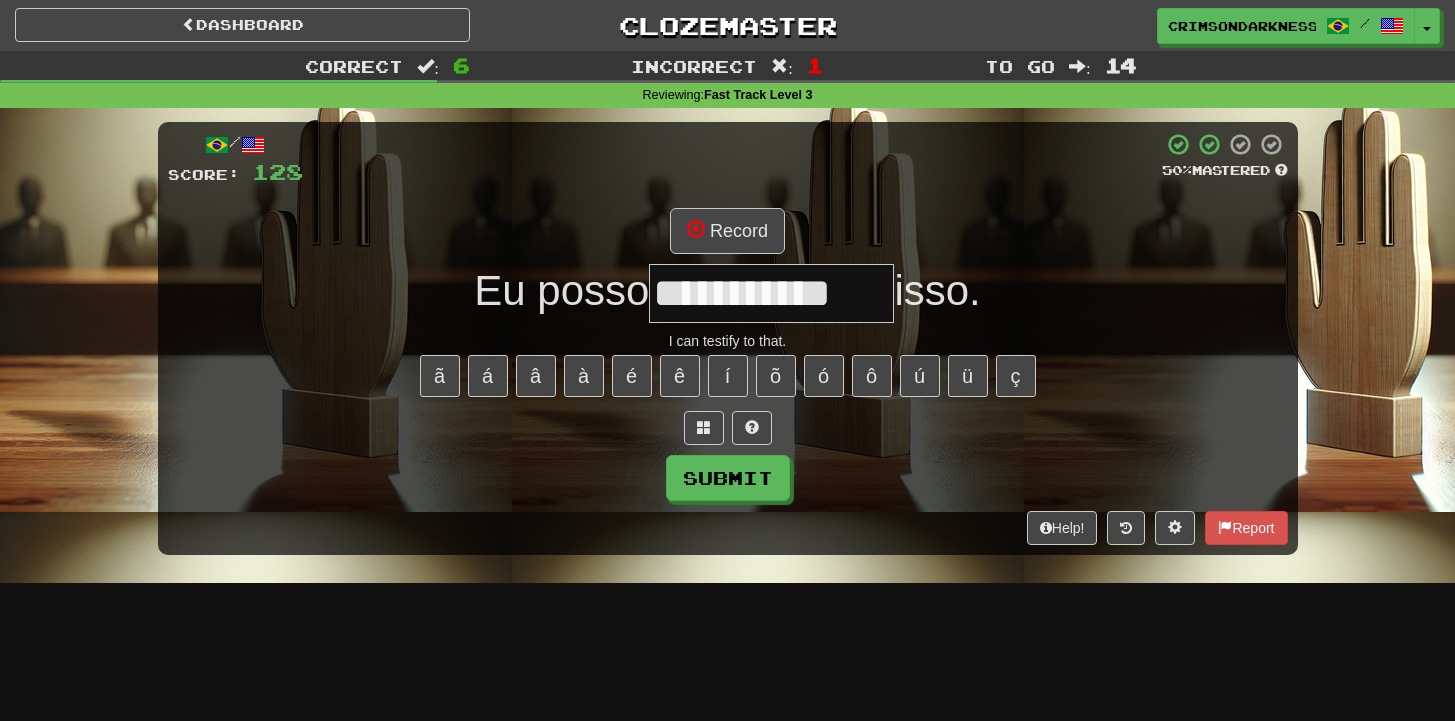 type on "**********" 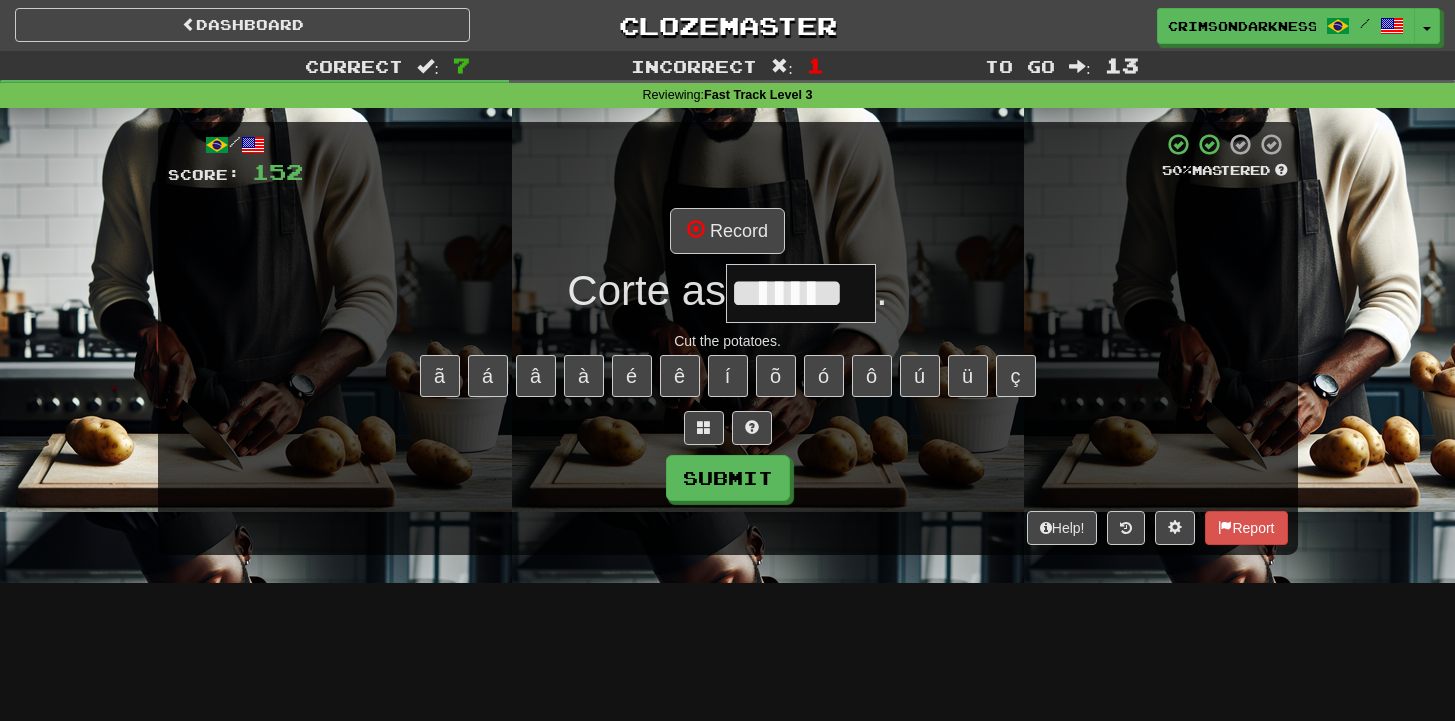 type on "*******" 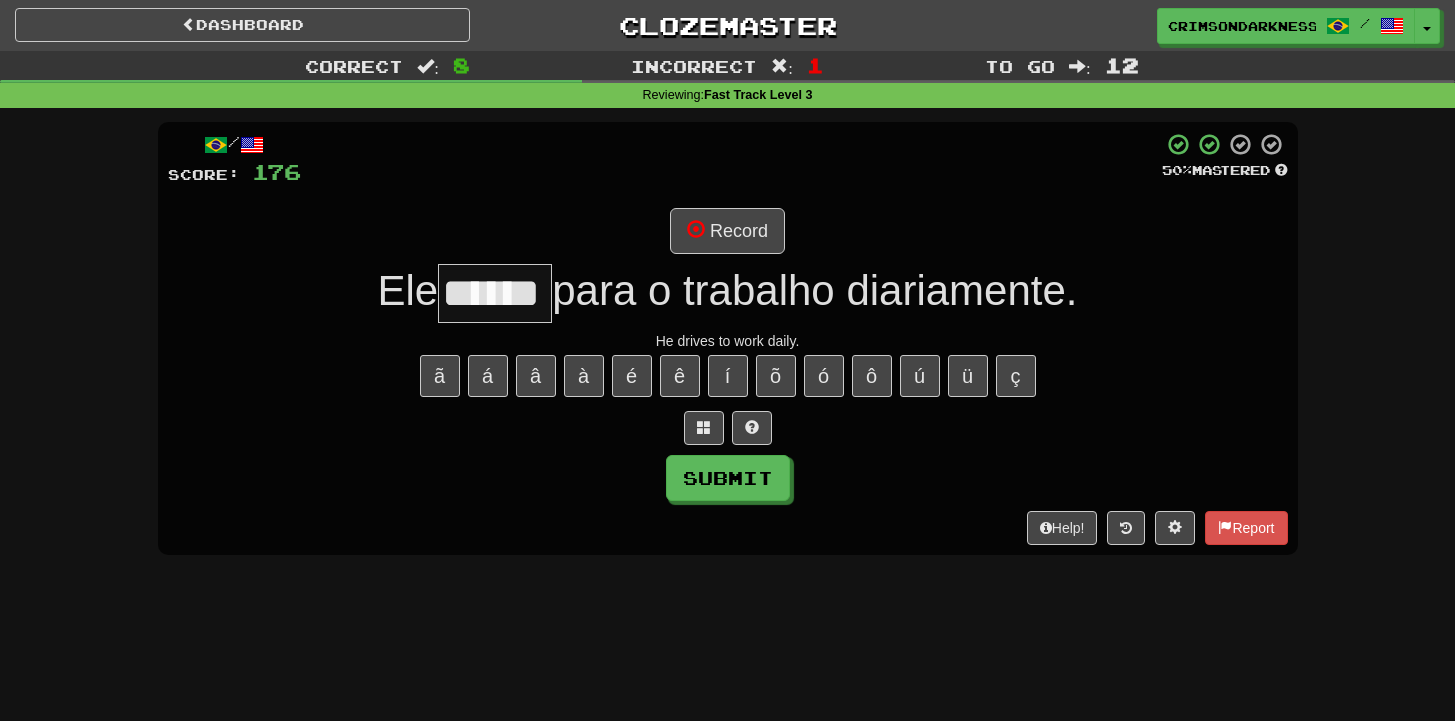type on "******" 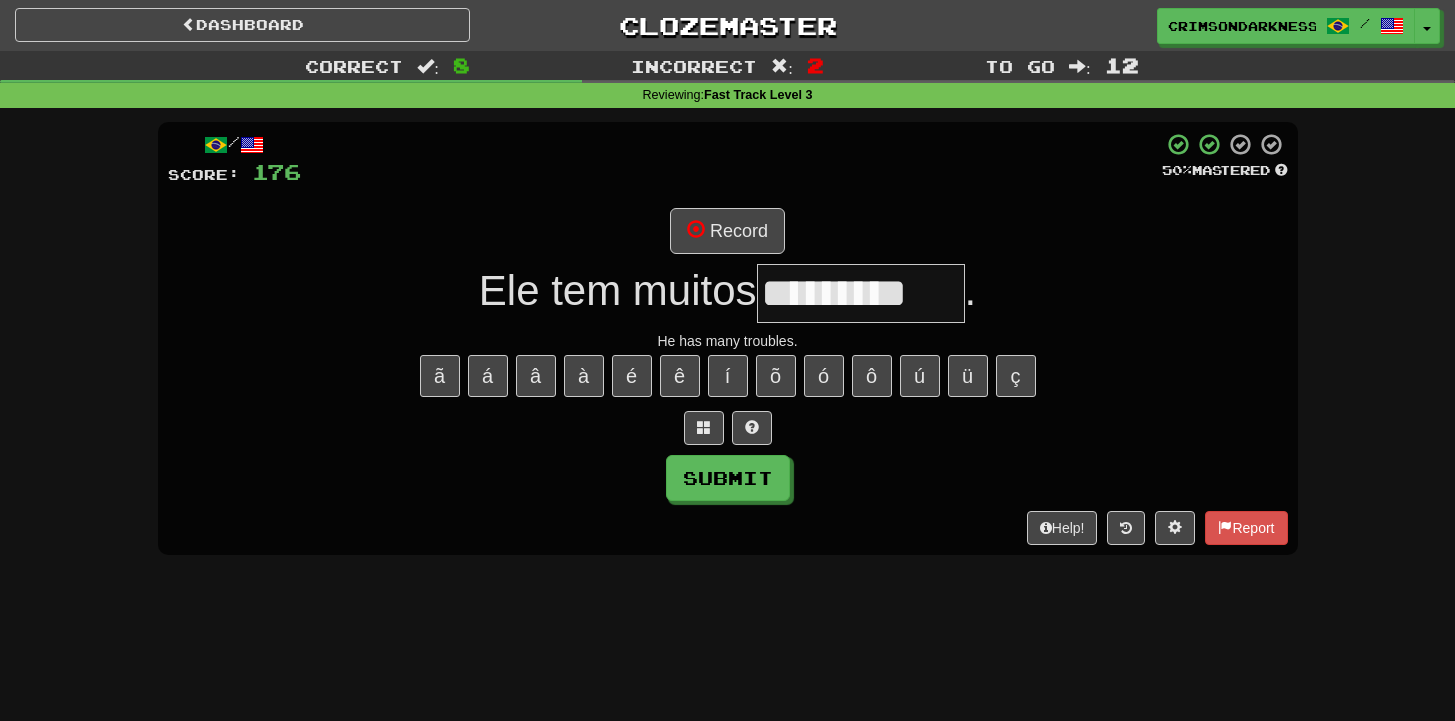 type on "*********" 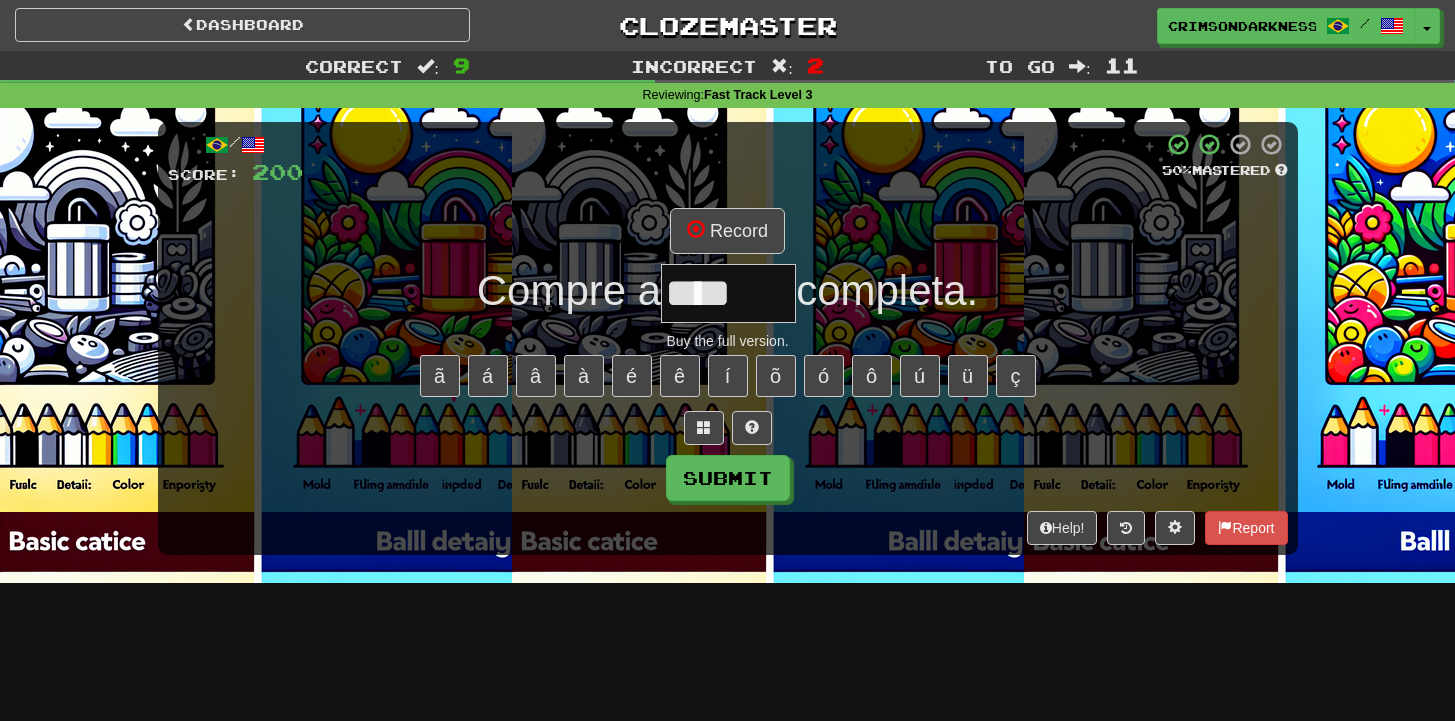 click on "ã á â à é ê í õ ó ô ú ü ç" at bounding box center (728, 376) 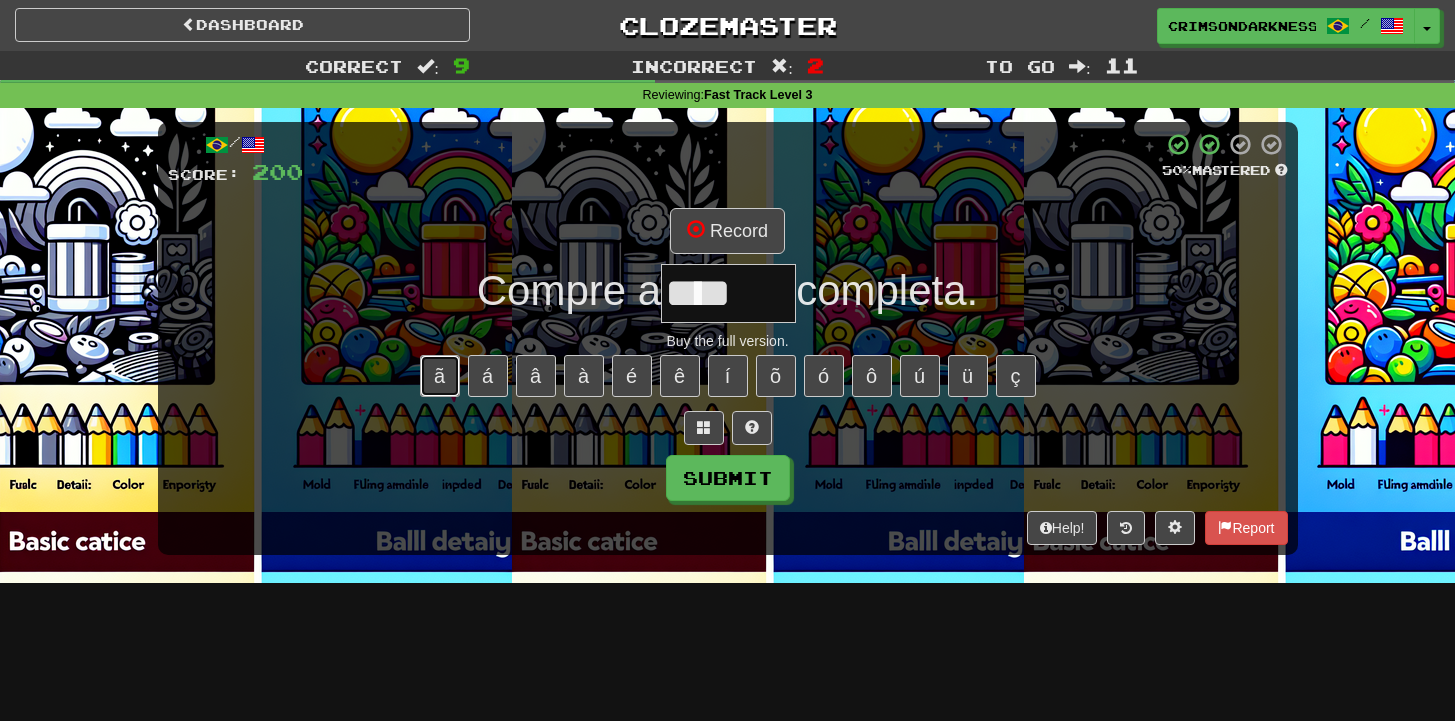 click on "ã" at bounding box center (440, 376) 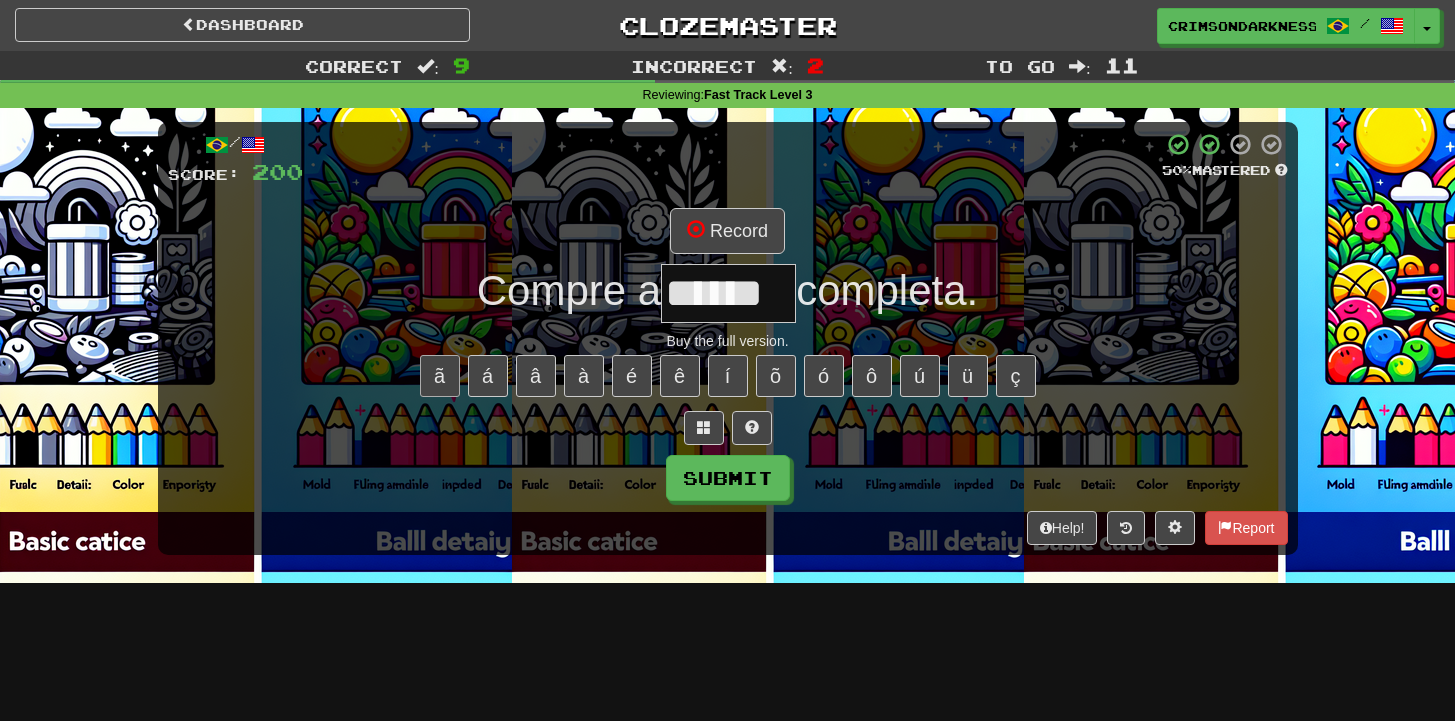 type on "******" 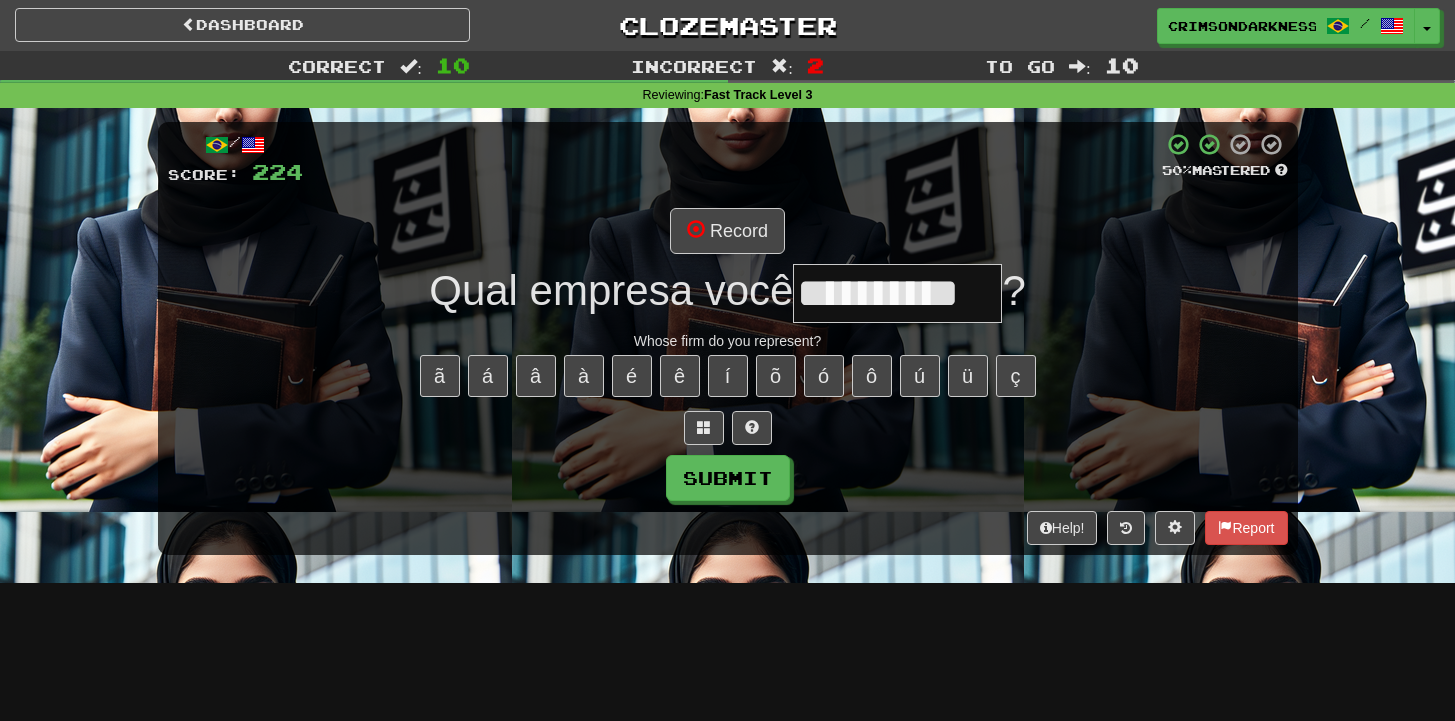 type on "**********" 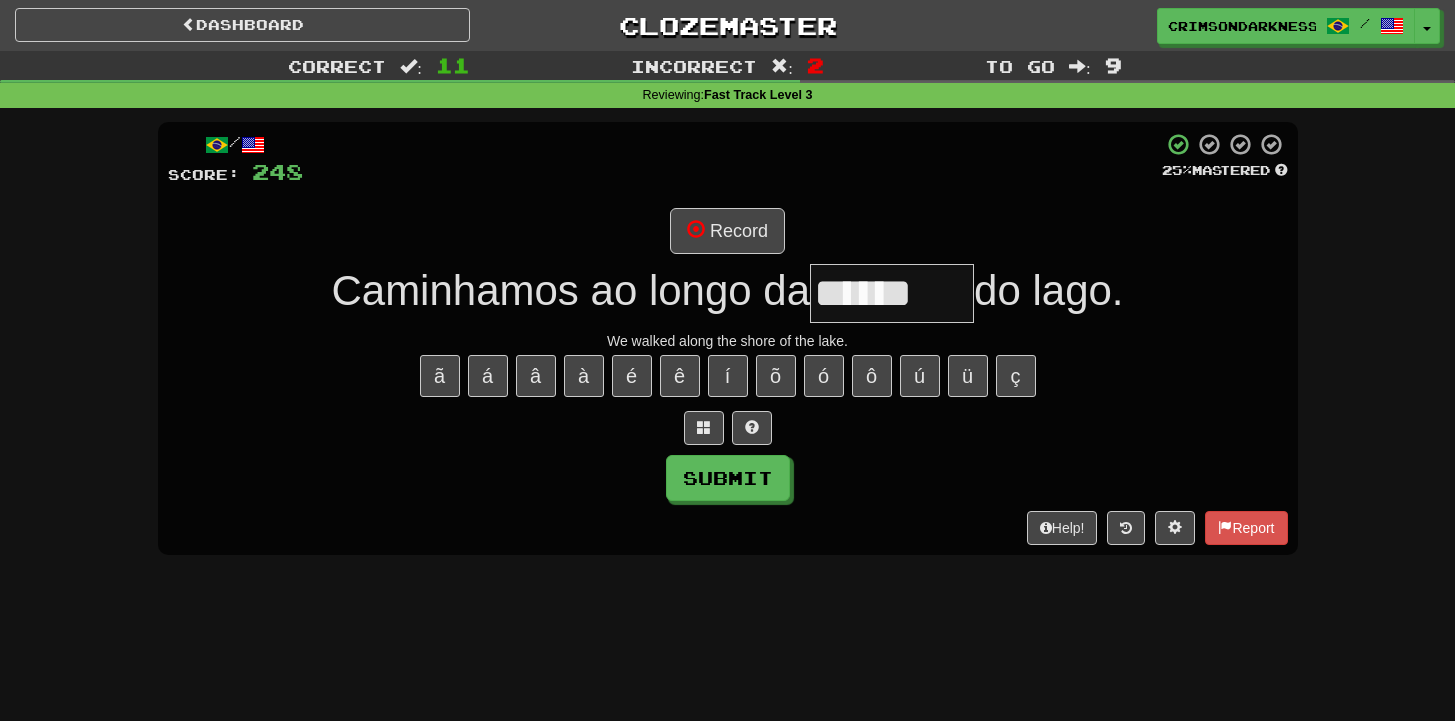 type on "******" 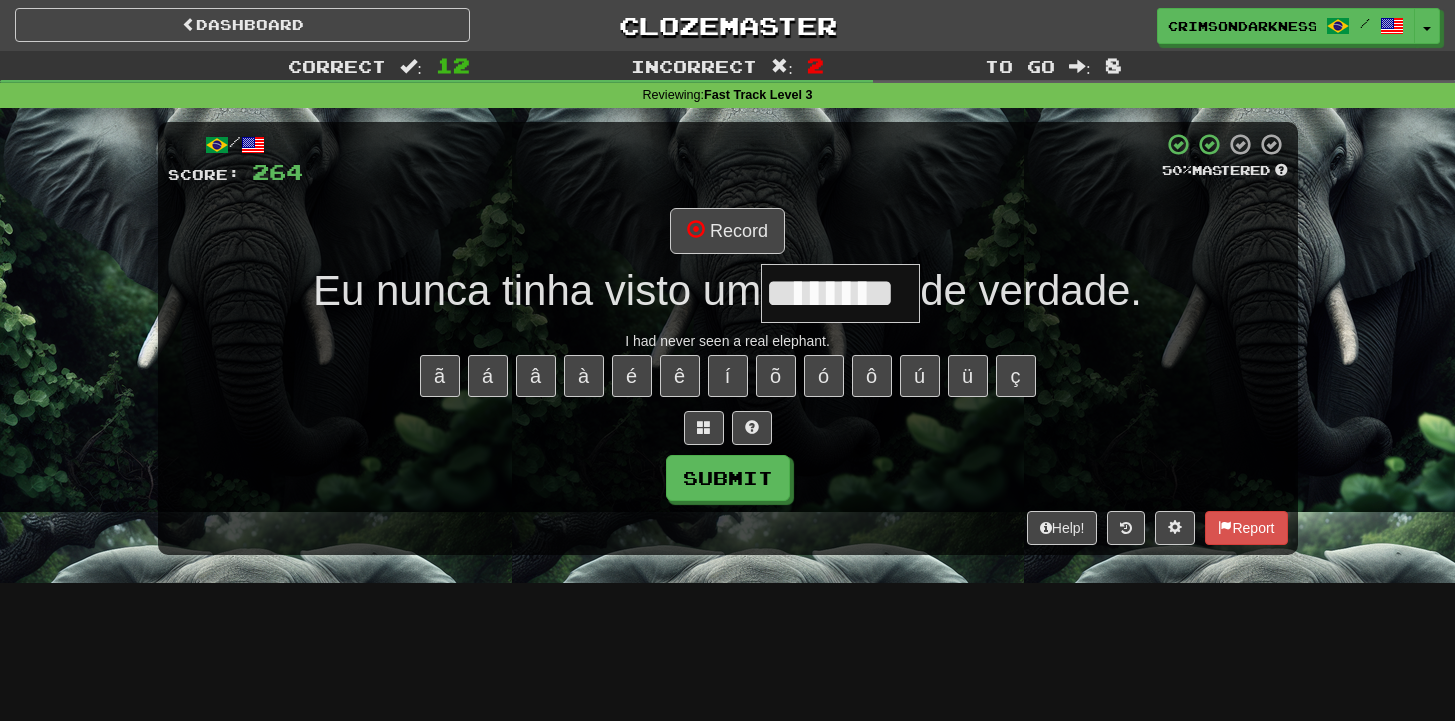 type on "********" 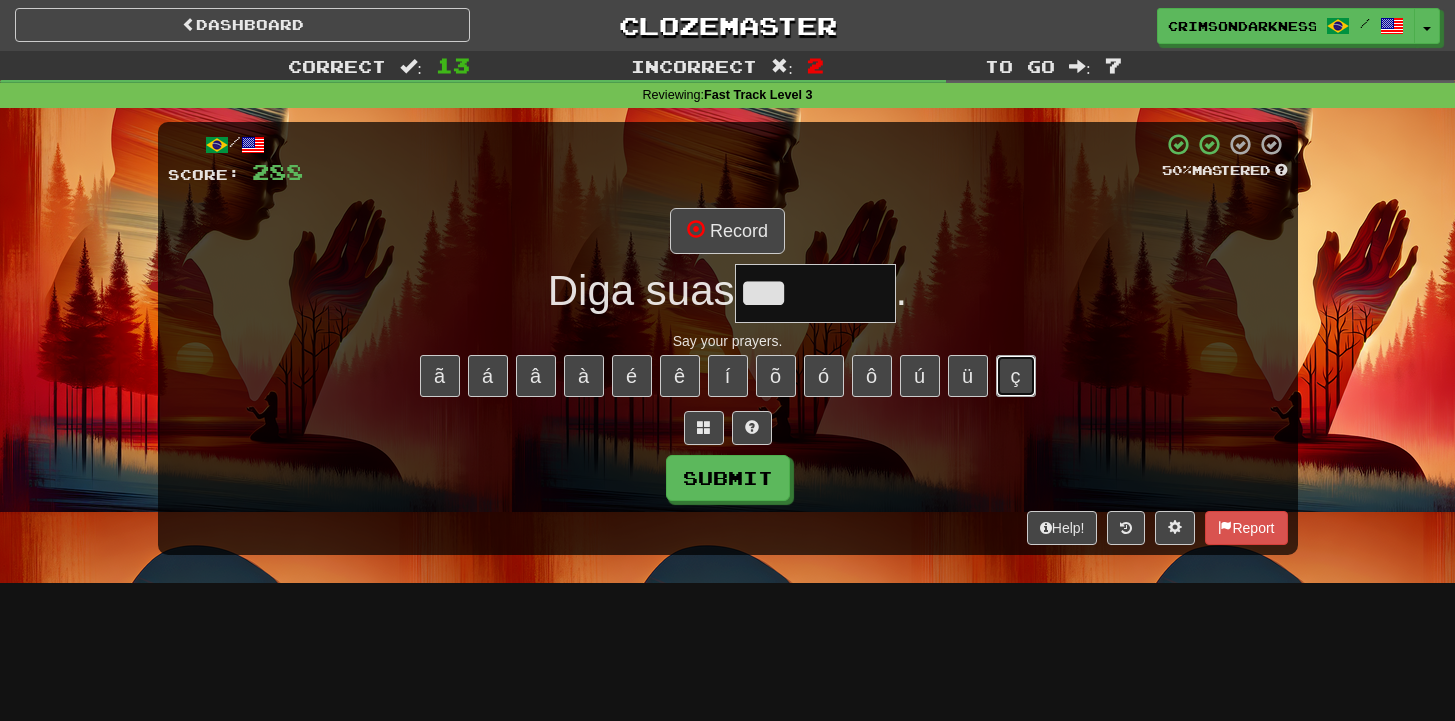 click on "ç" at bounding box center (1016, 376) 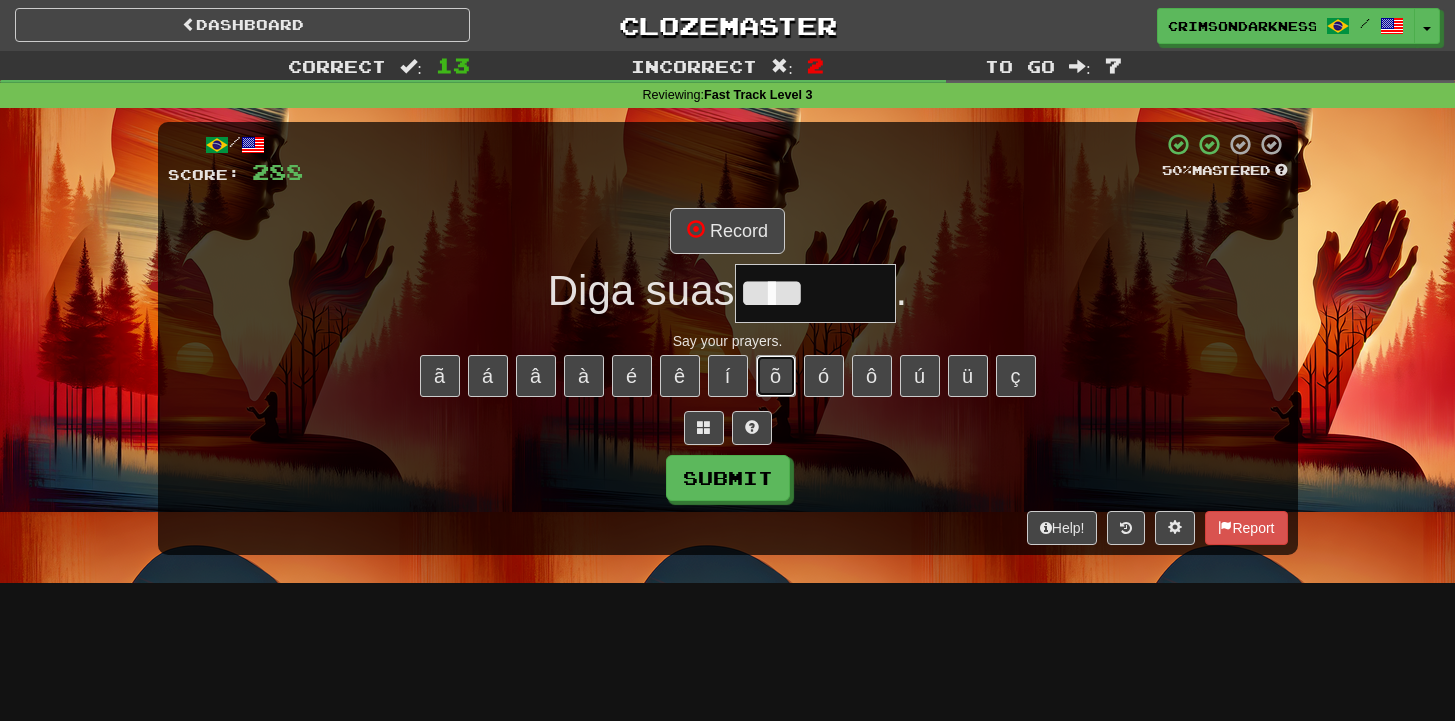click on "õ" at bounding box center (776, 376) 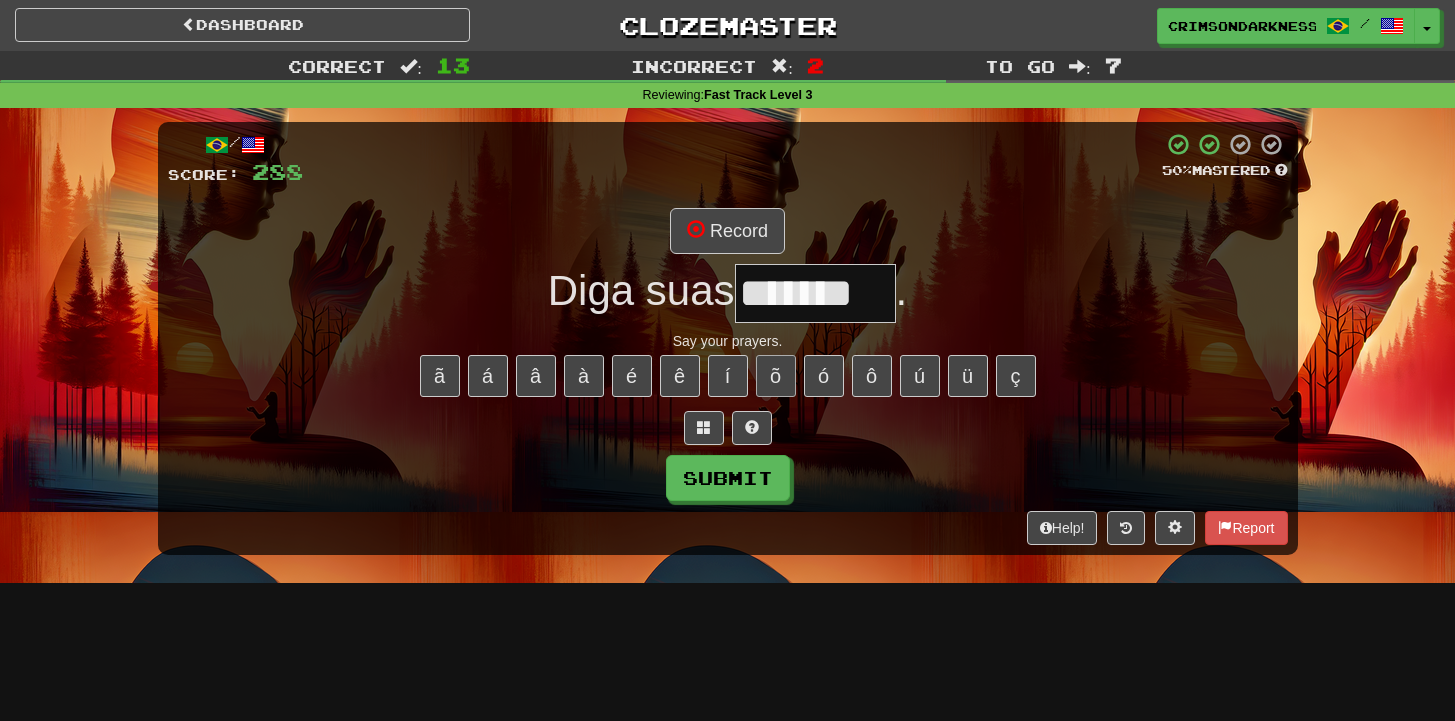 type on "*******" 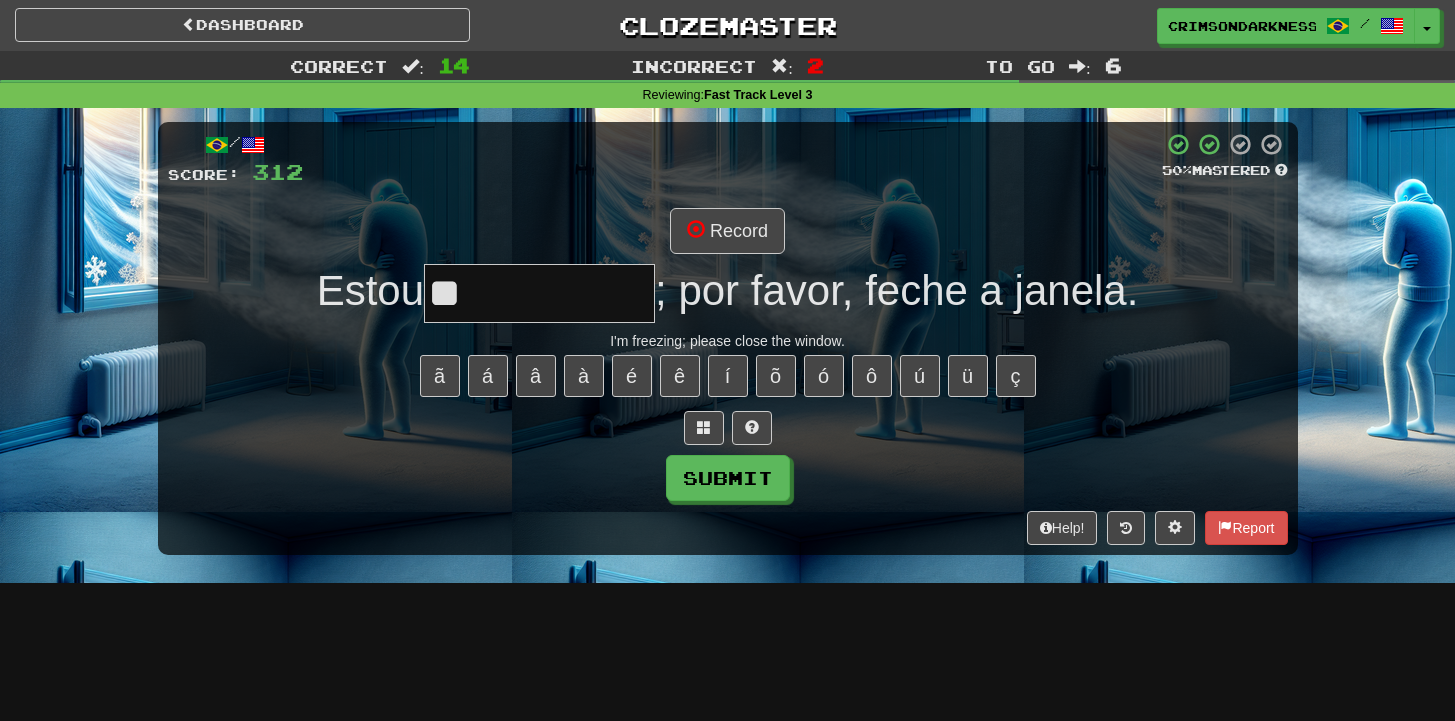 type on "*" 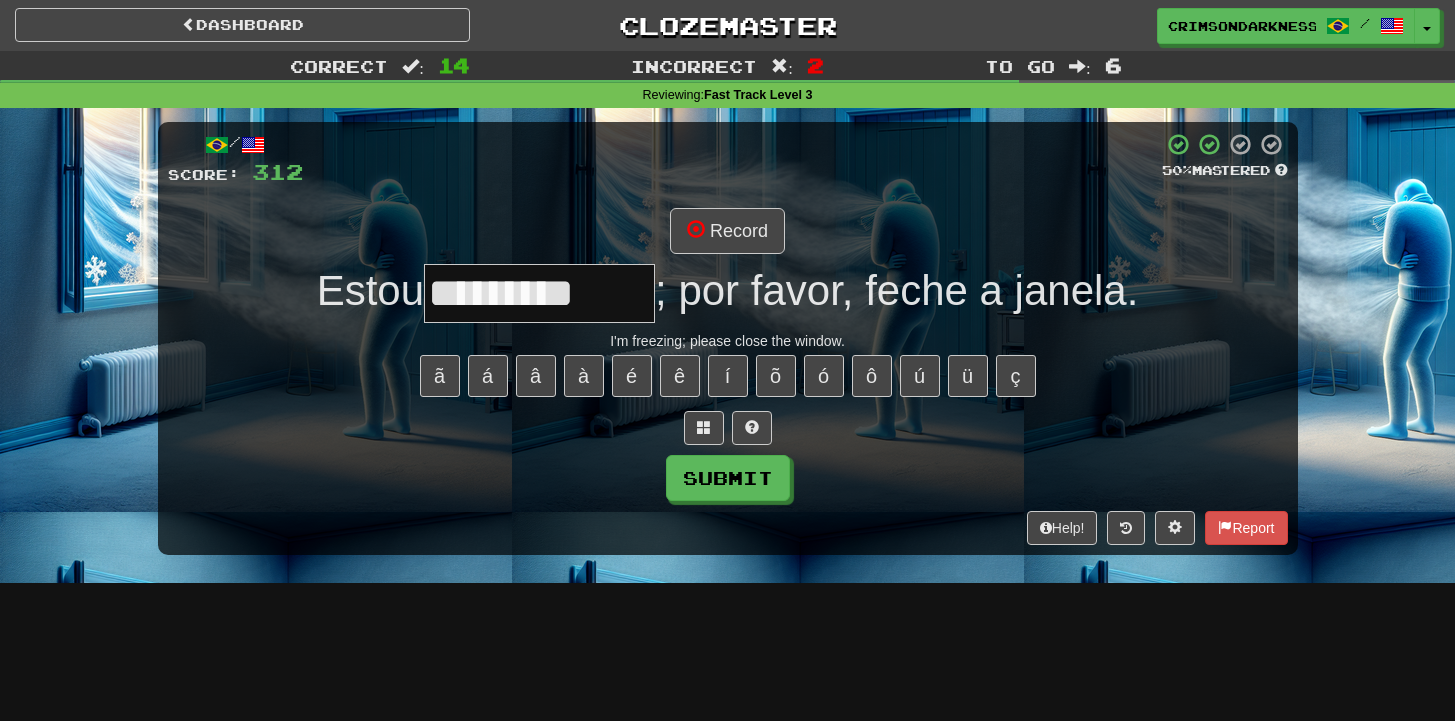 type on "**********" 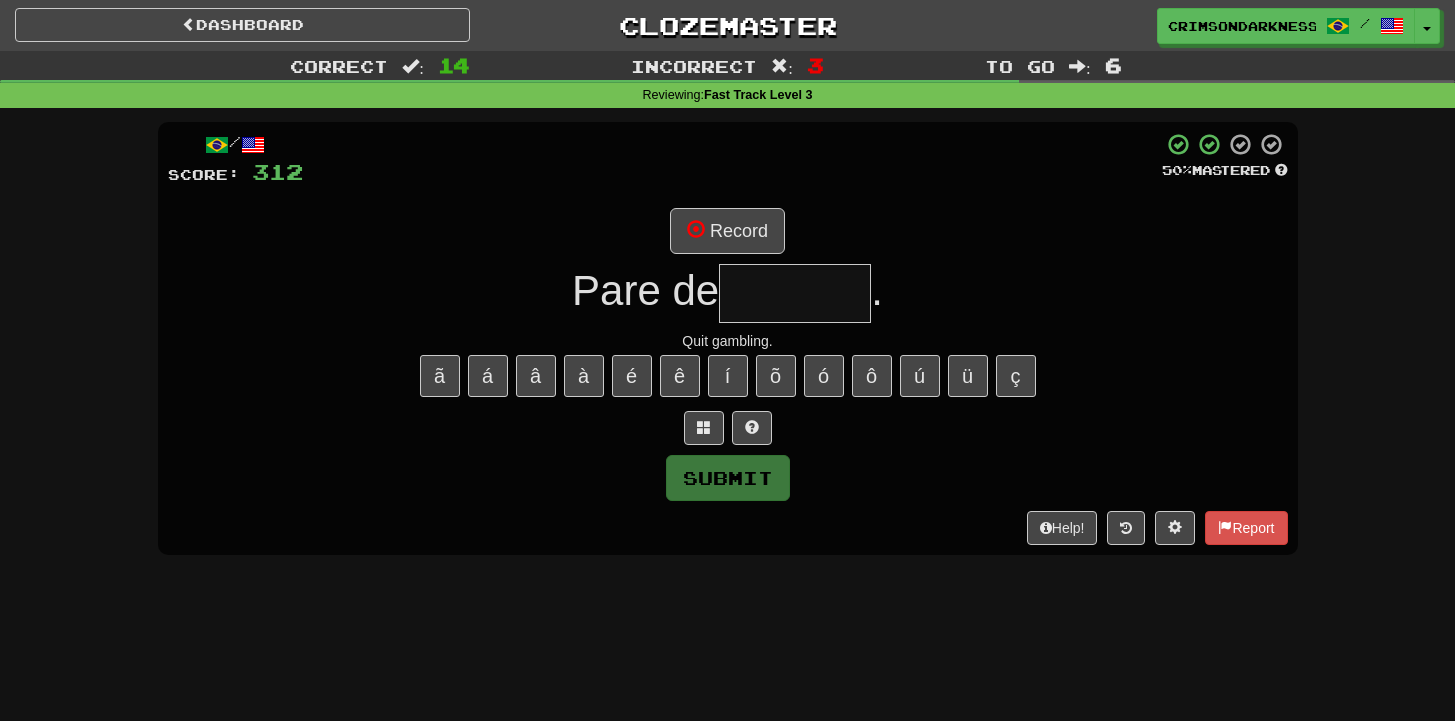 type on "*******" 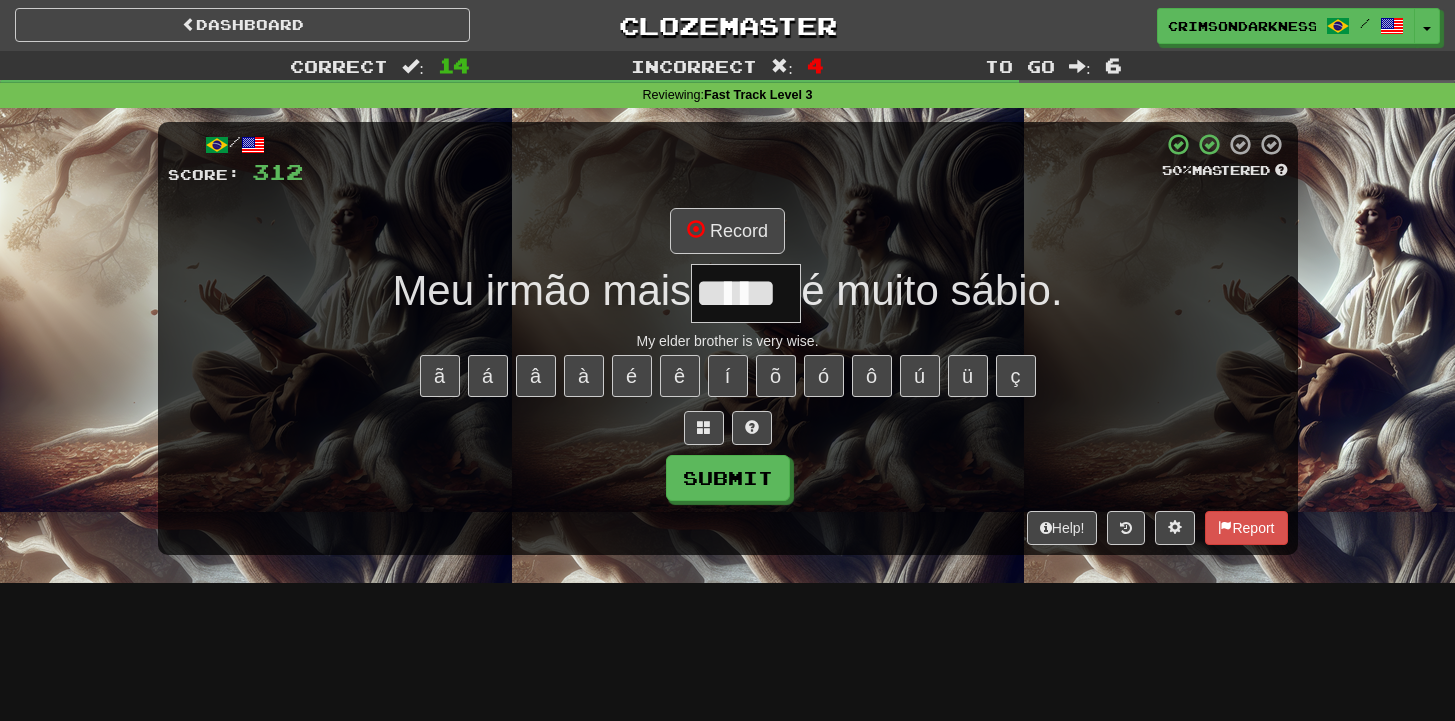 type on "*****" 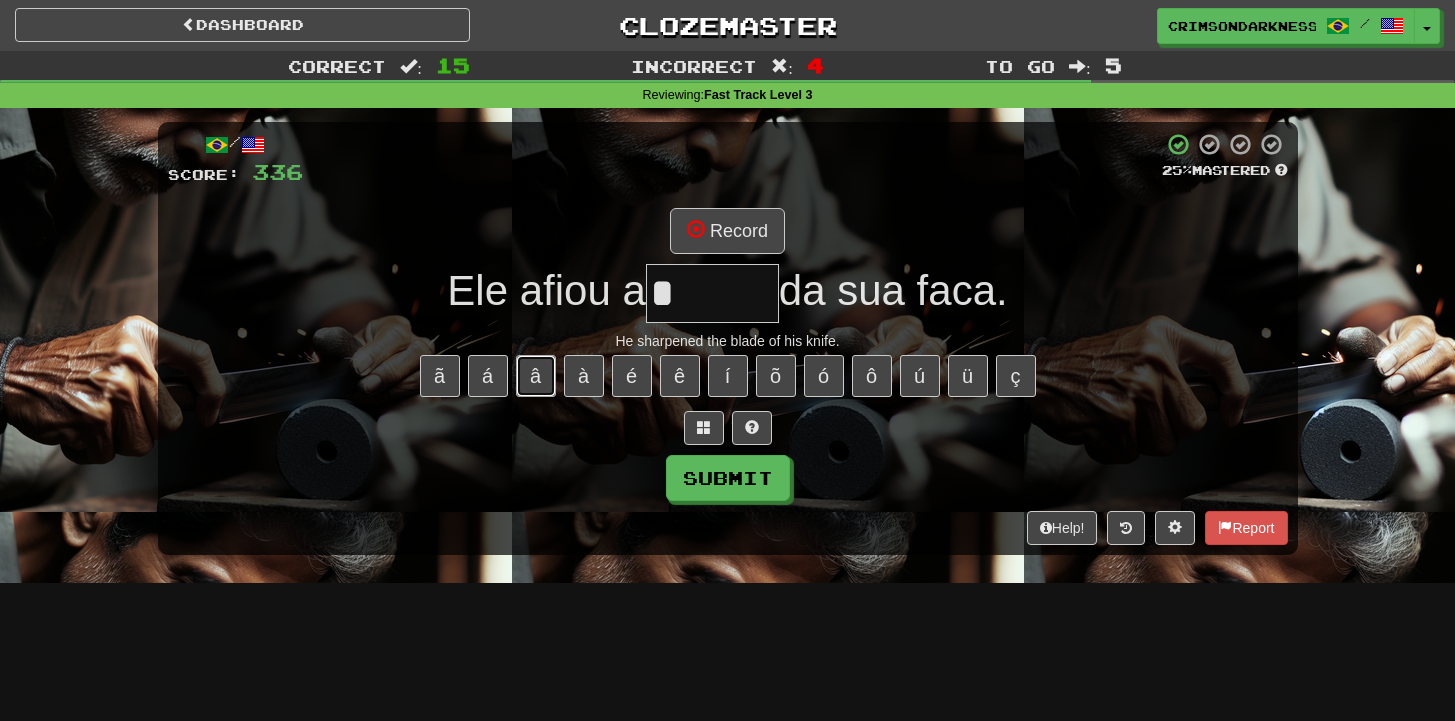 click on "â" at bounding box center (536, 376) 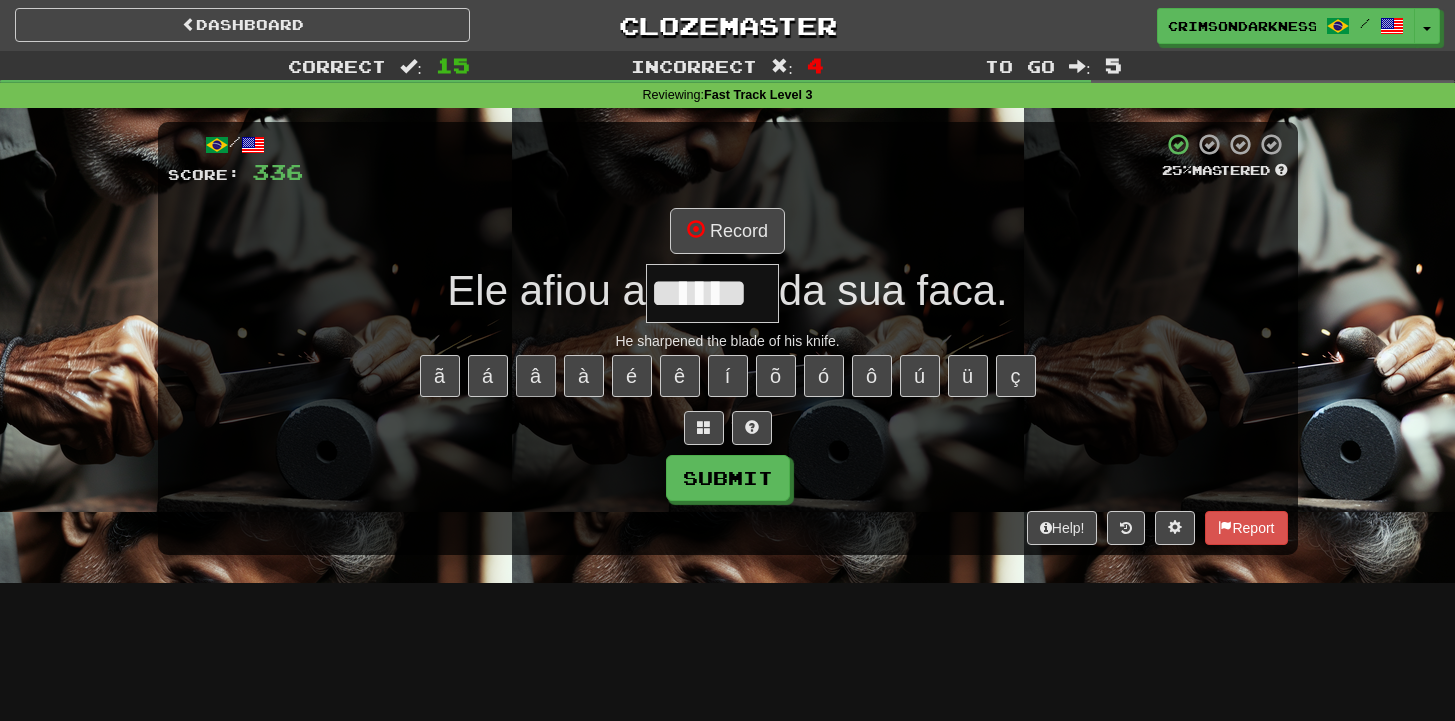 type on "******" 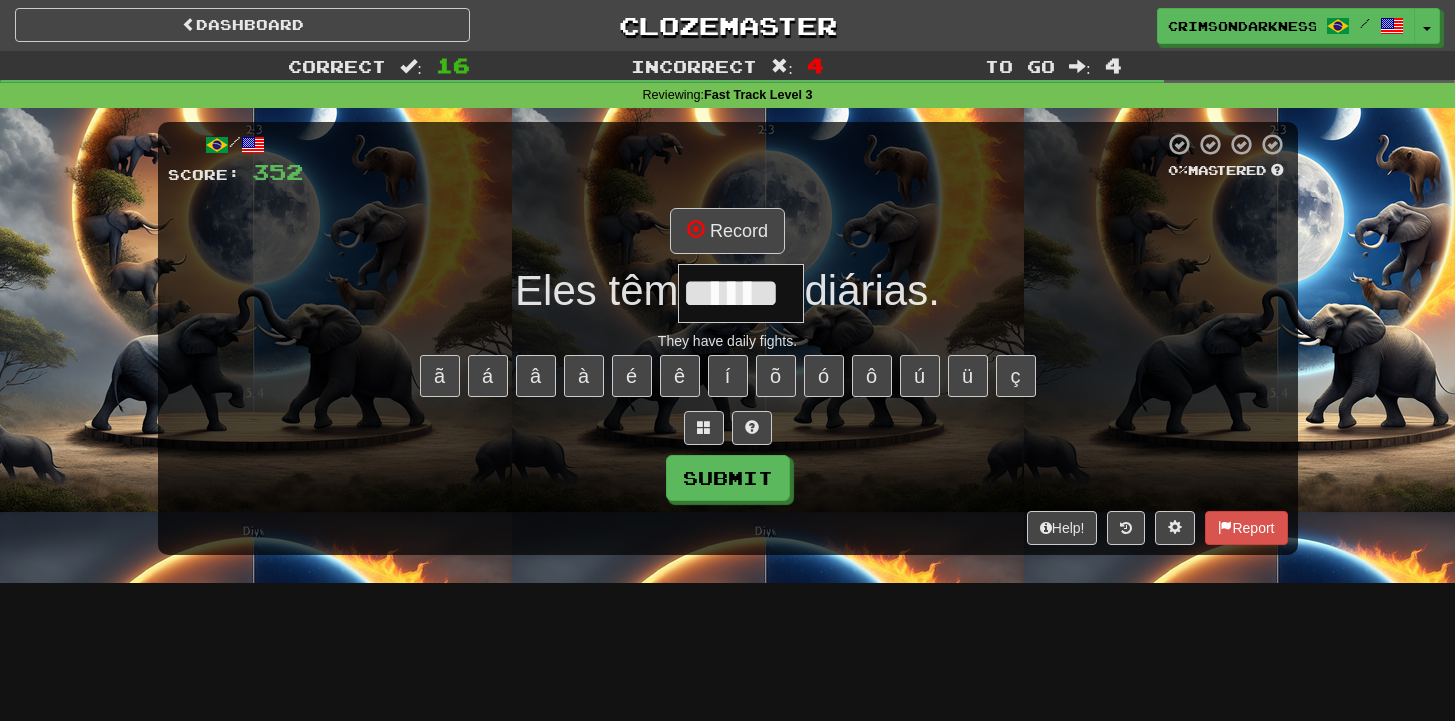type on "******" 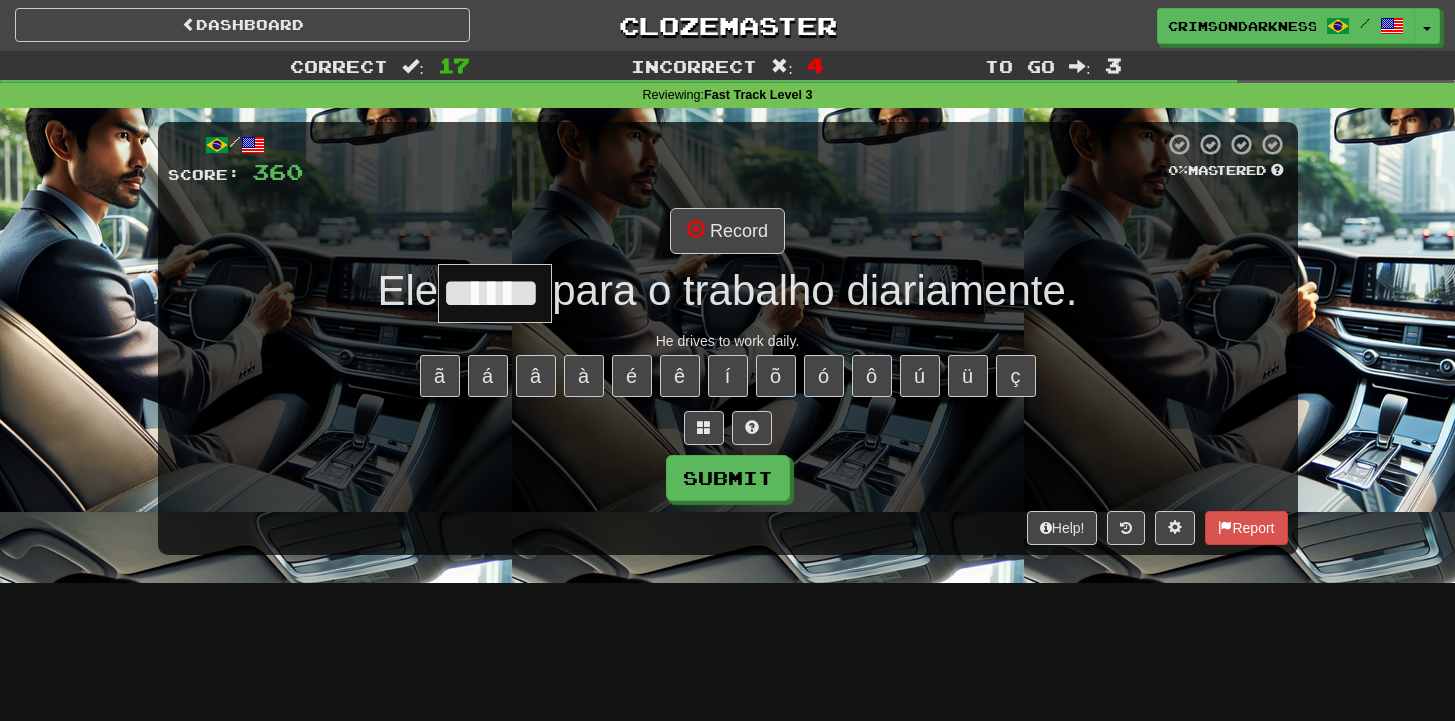 type on "******" 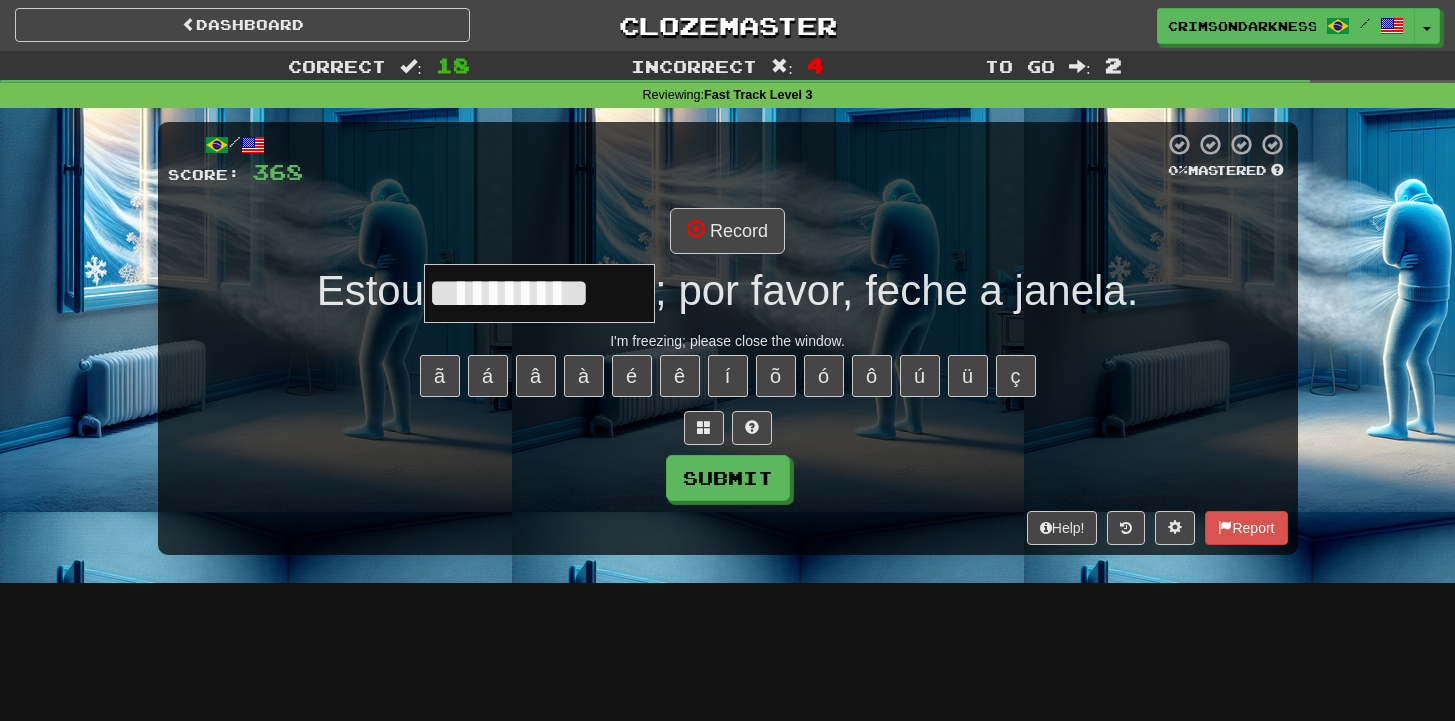 type on "**********" 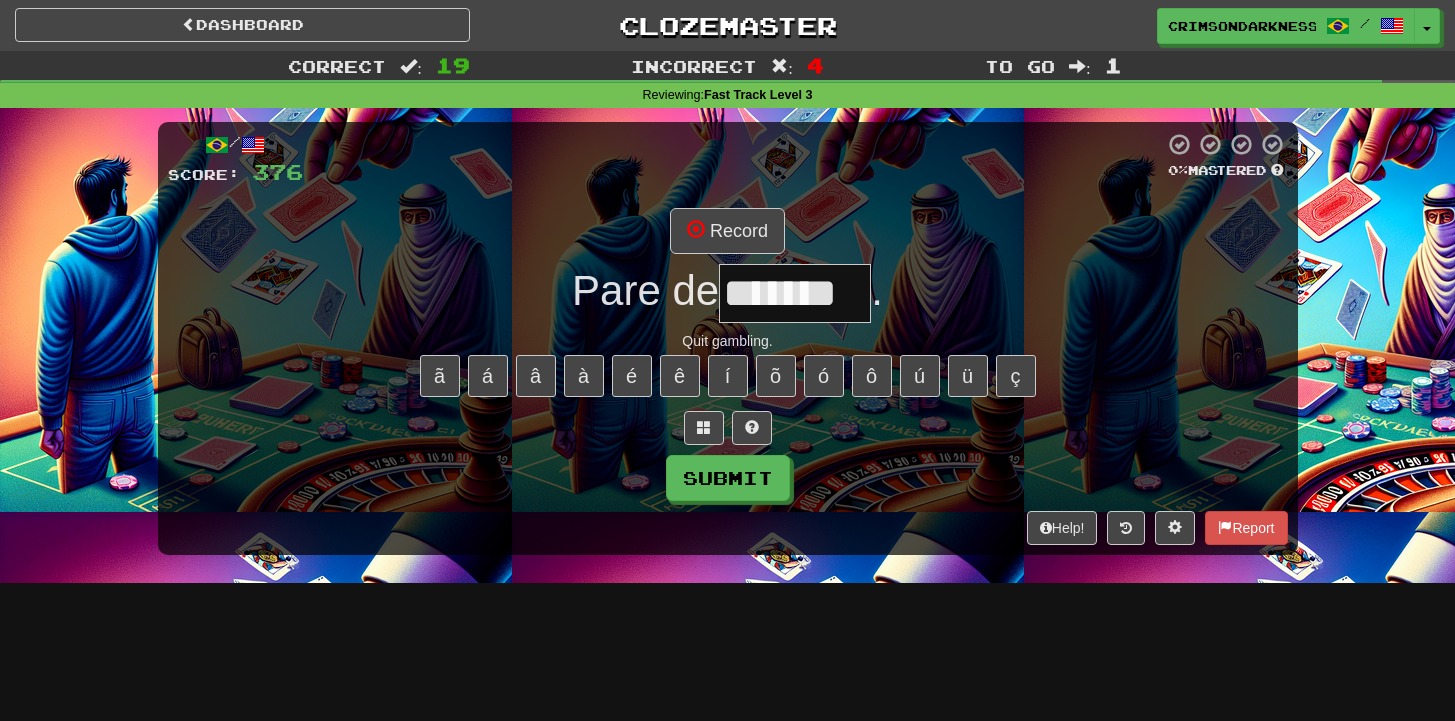type on "*******" 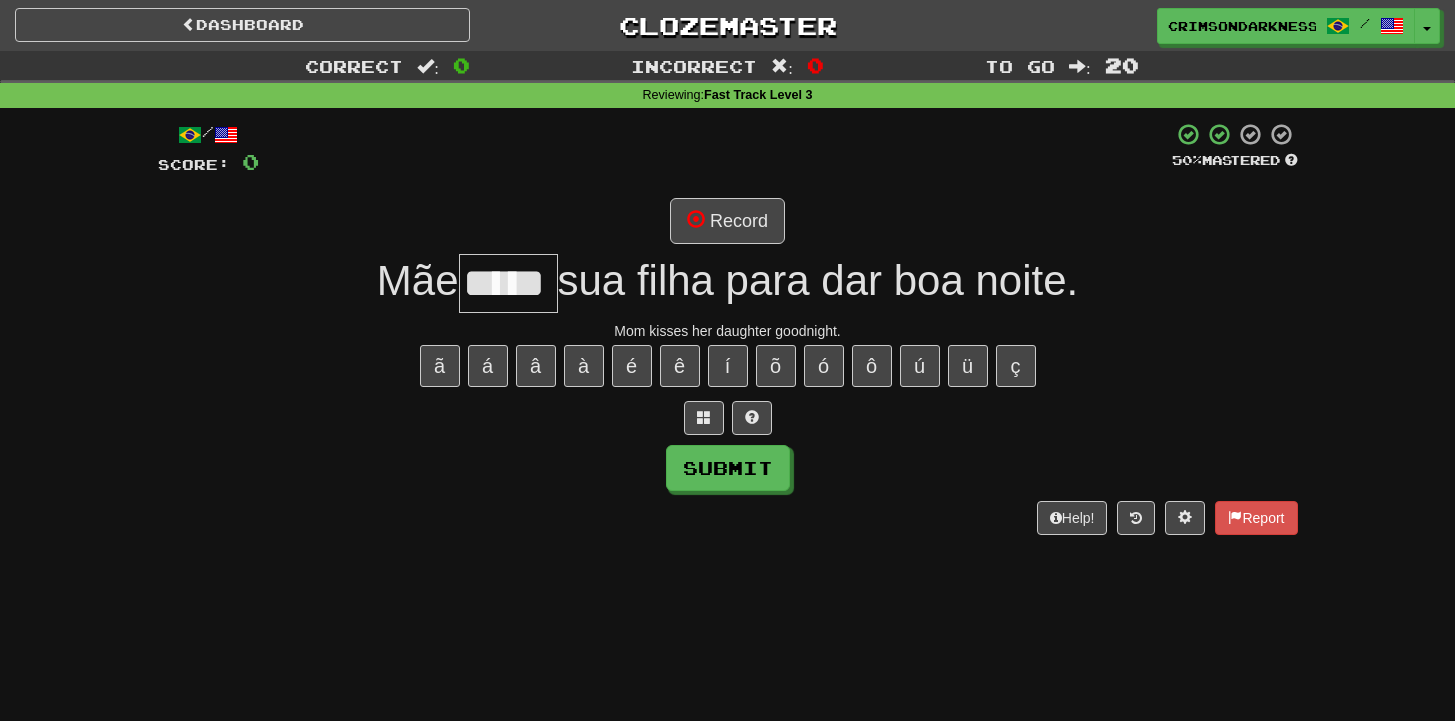 type on "*****" 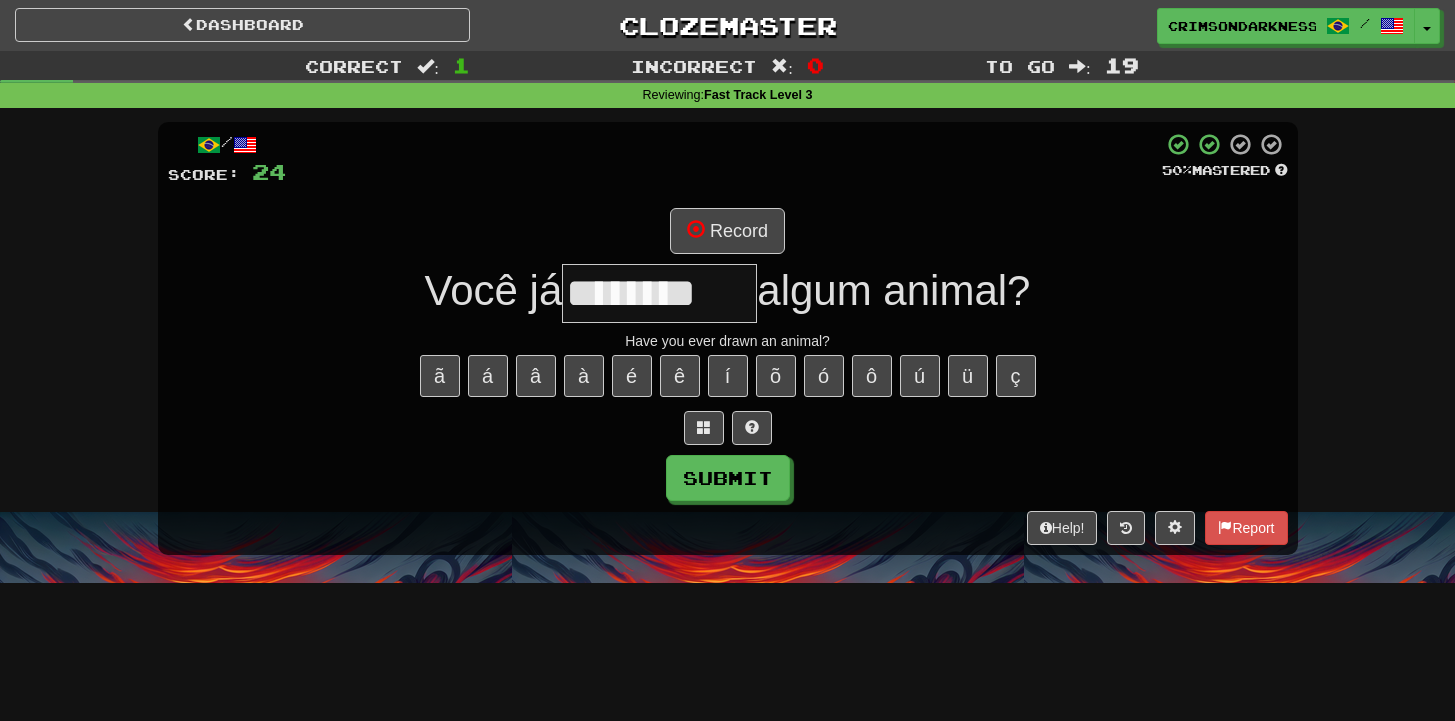 type on "********" 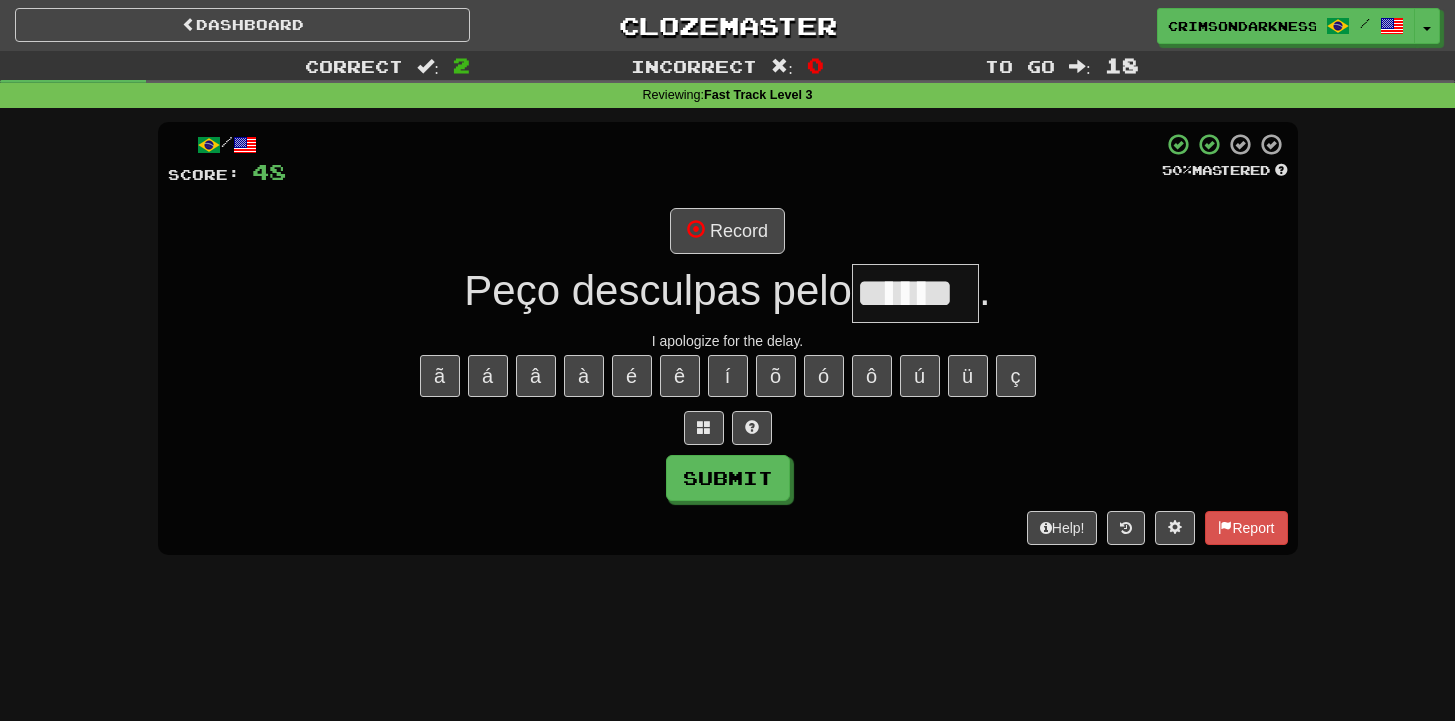 type on "******" 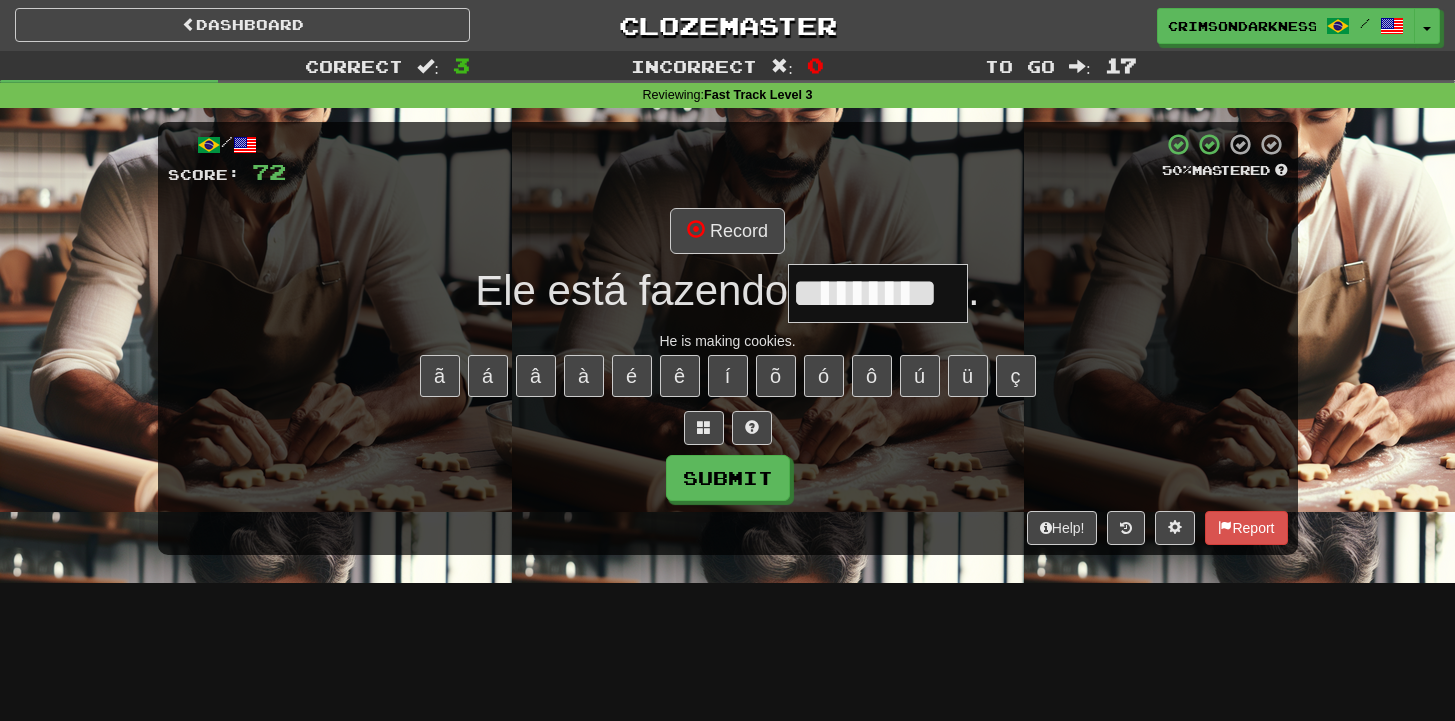 type on "*********" 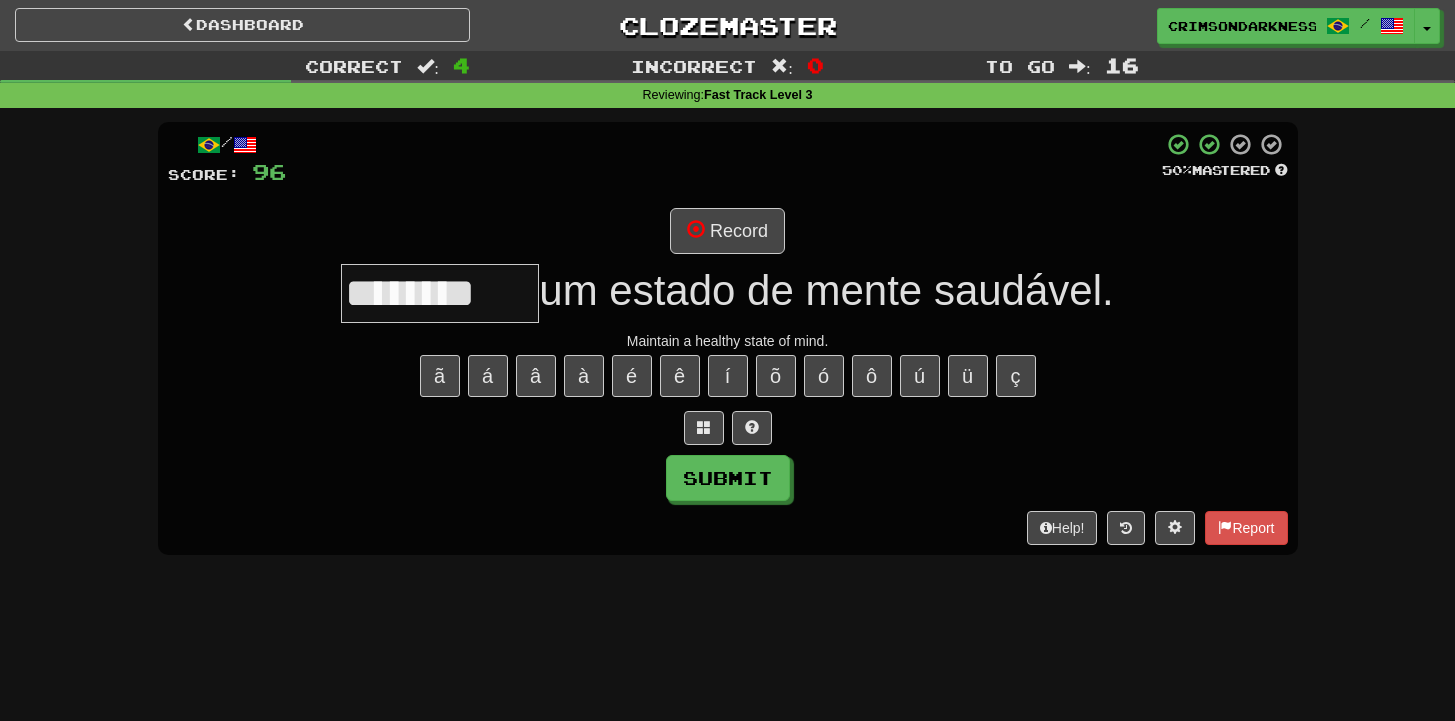 type on "********" 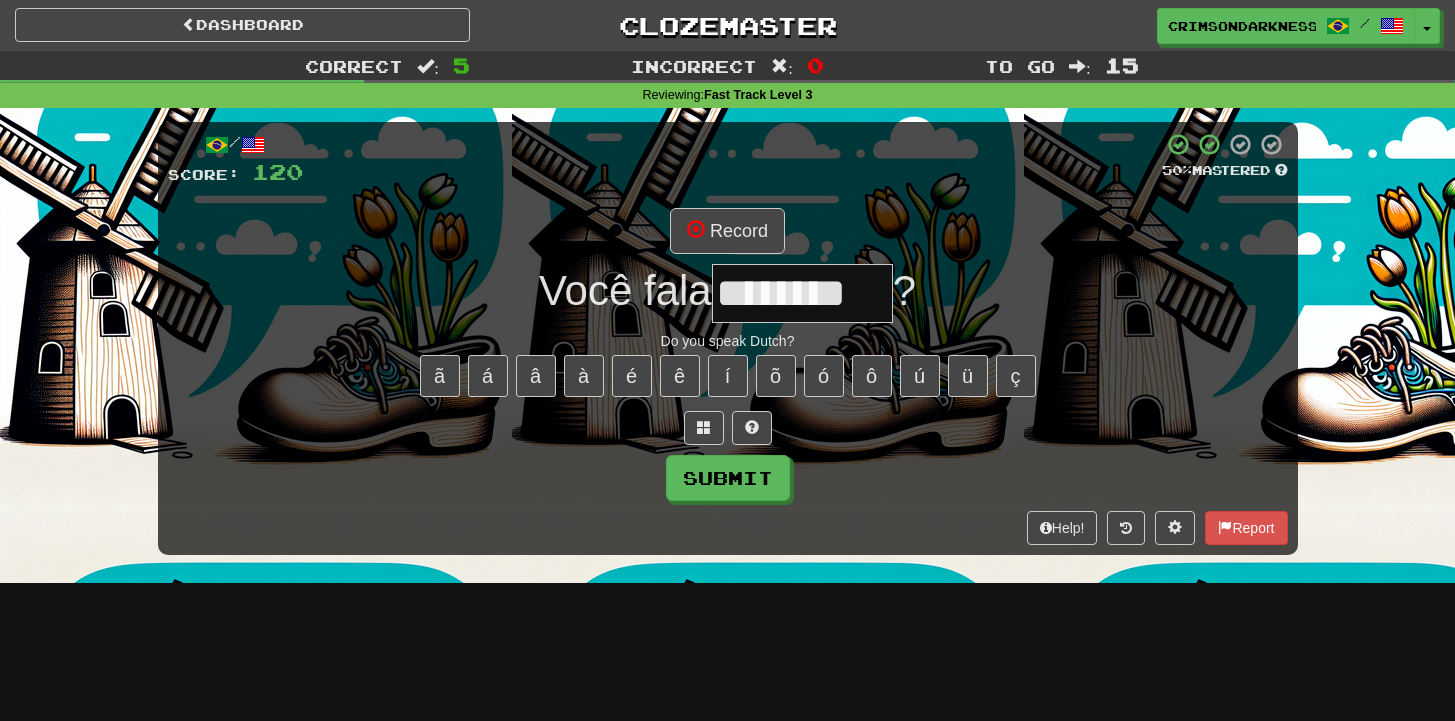 type on "********" 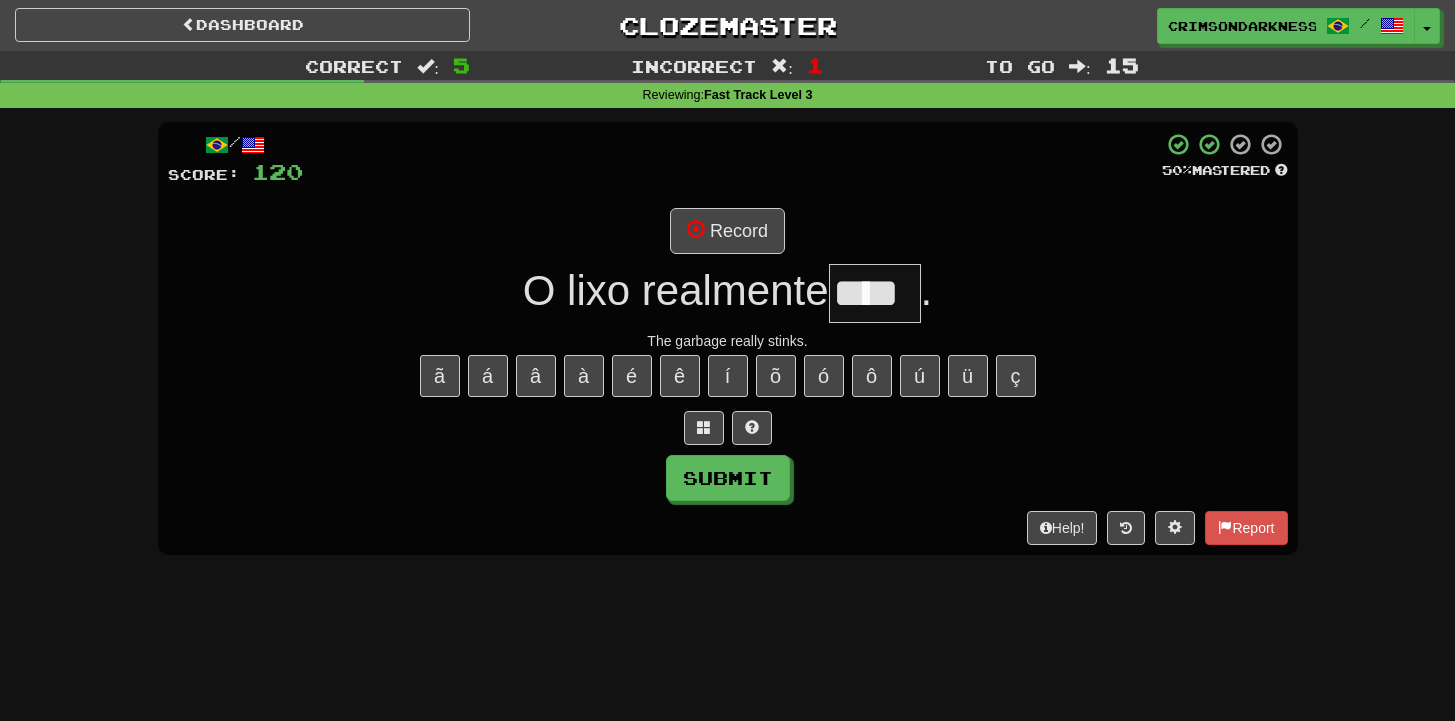 type on "****" 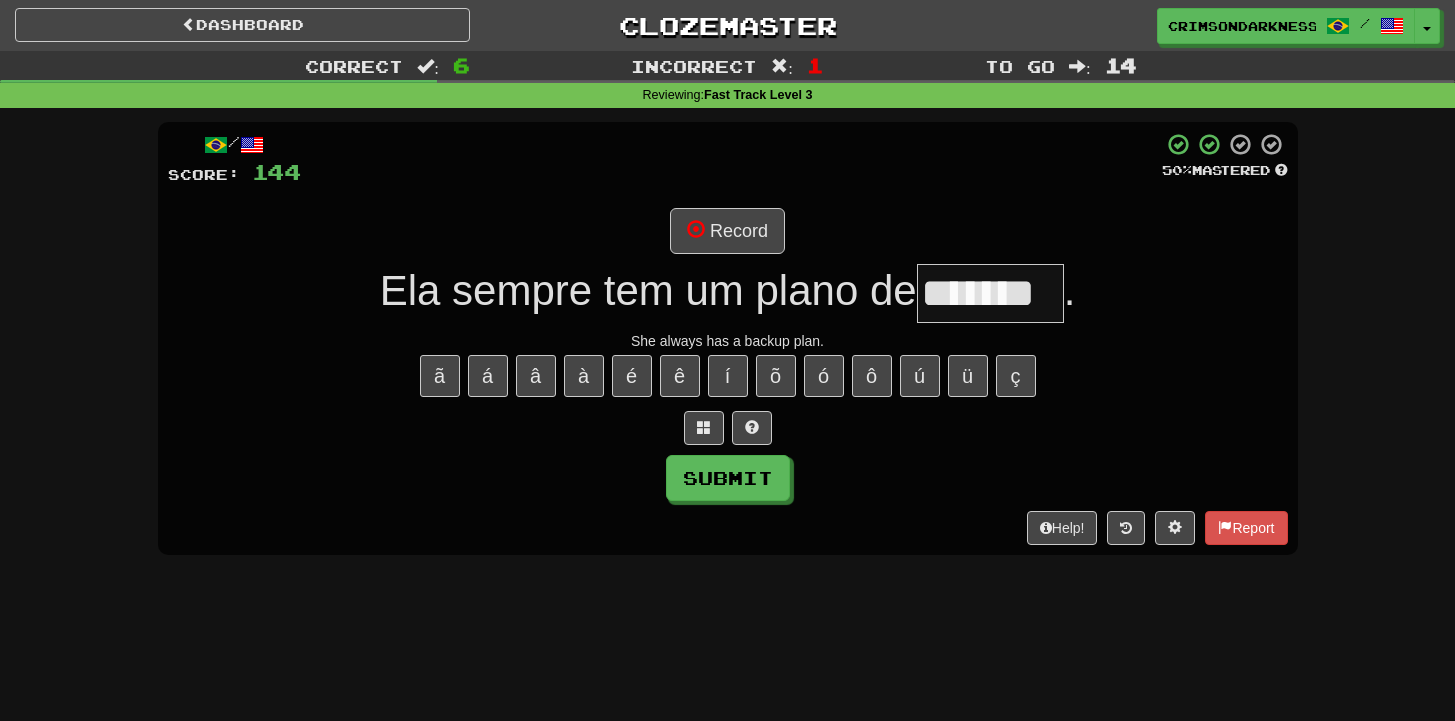 type on "*******" 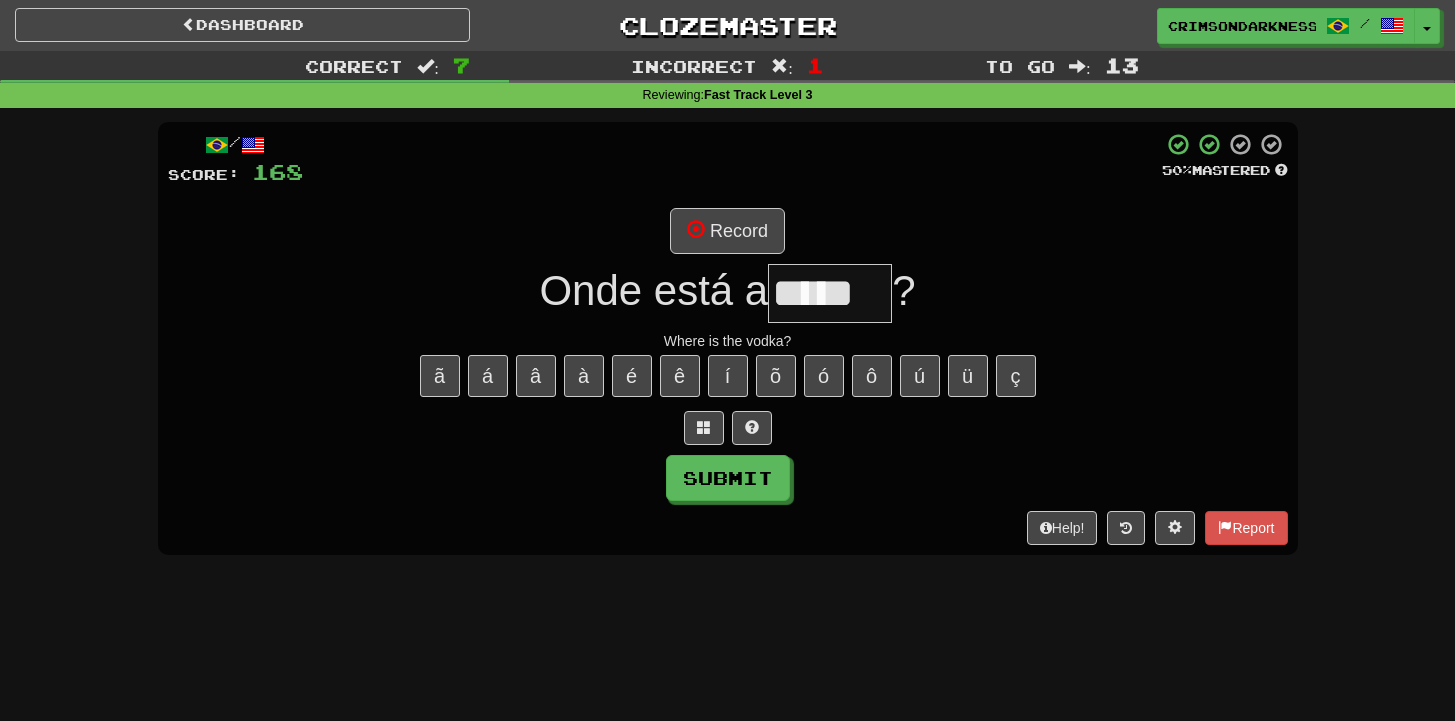 type on "*****" 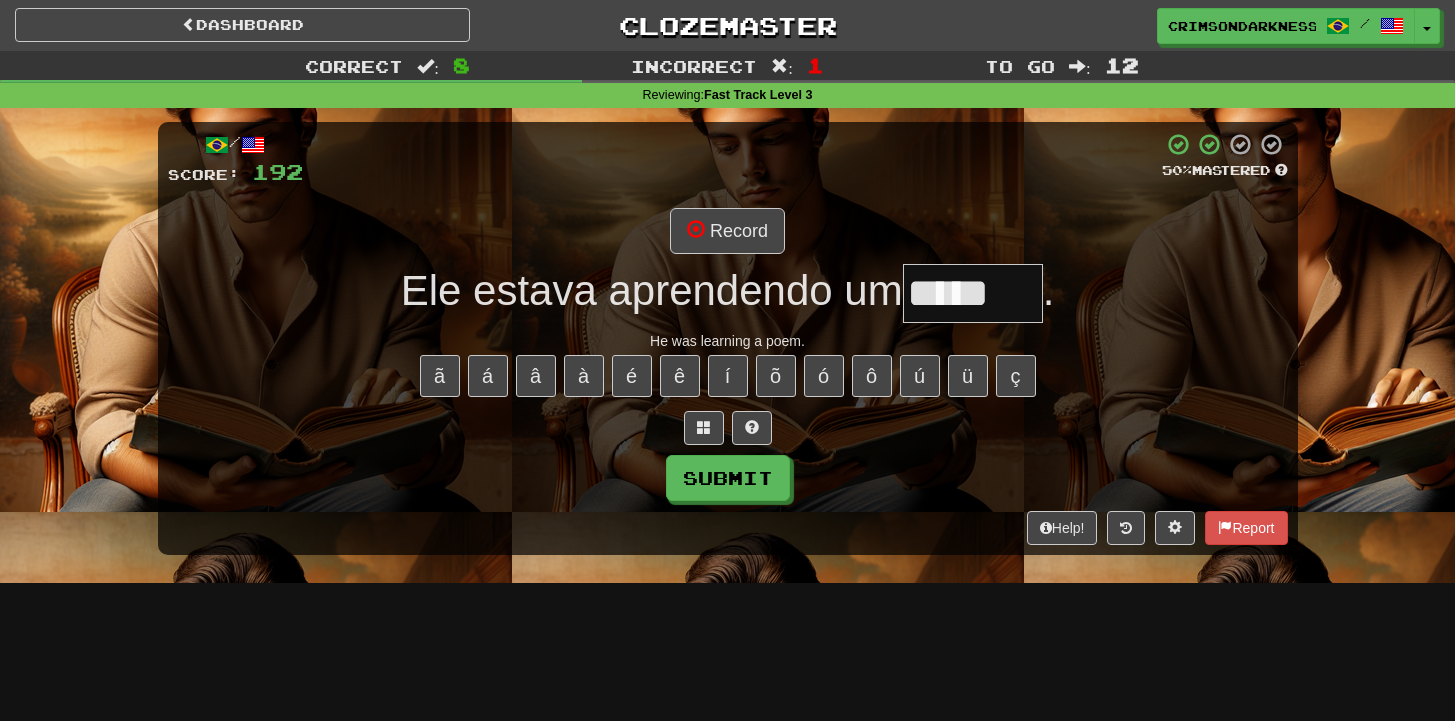 type on "*****" 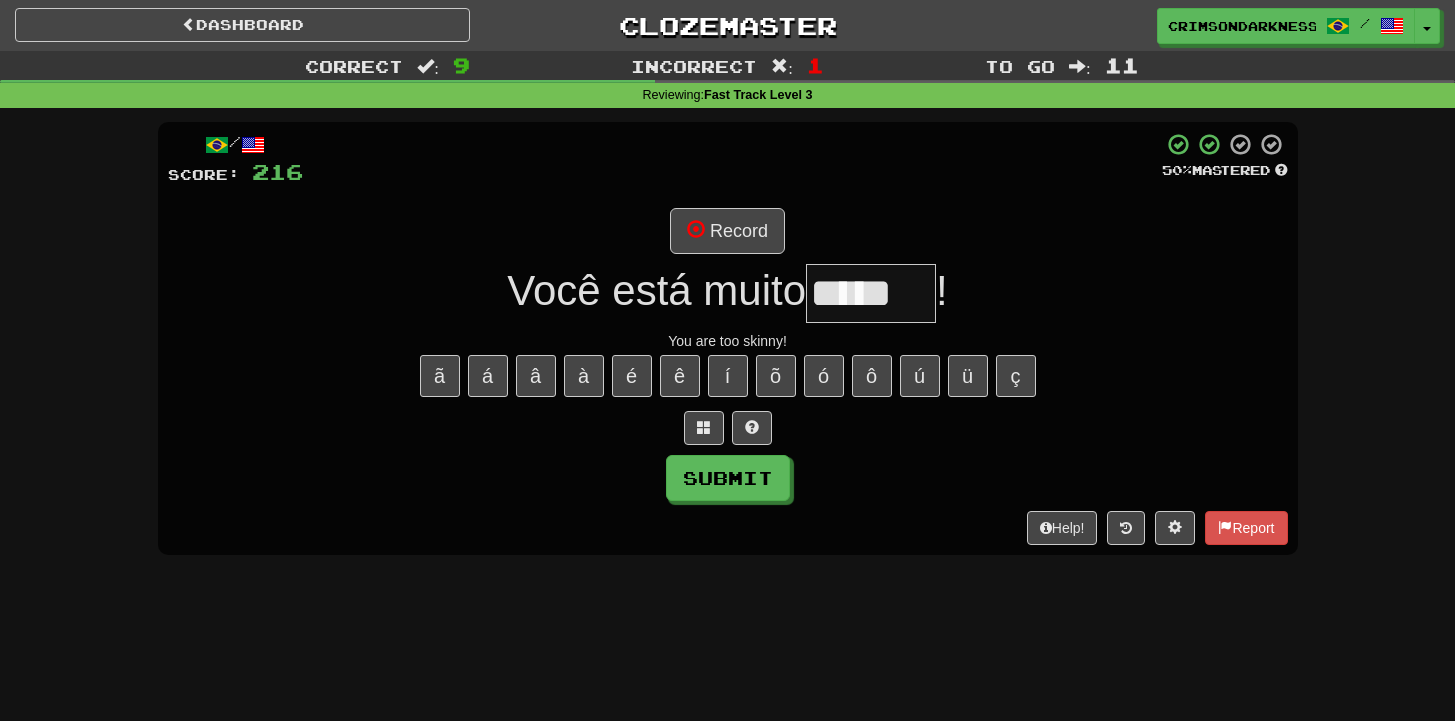 type on "*****" 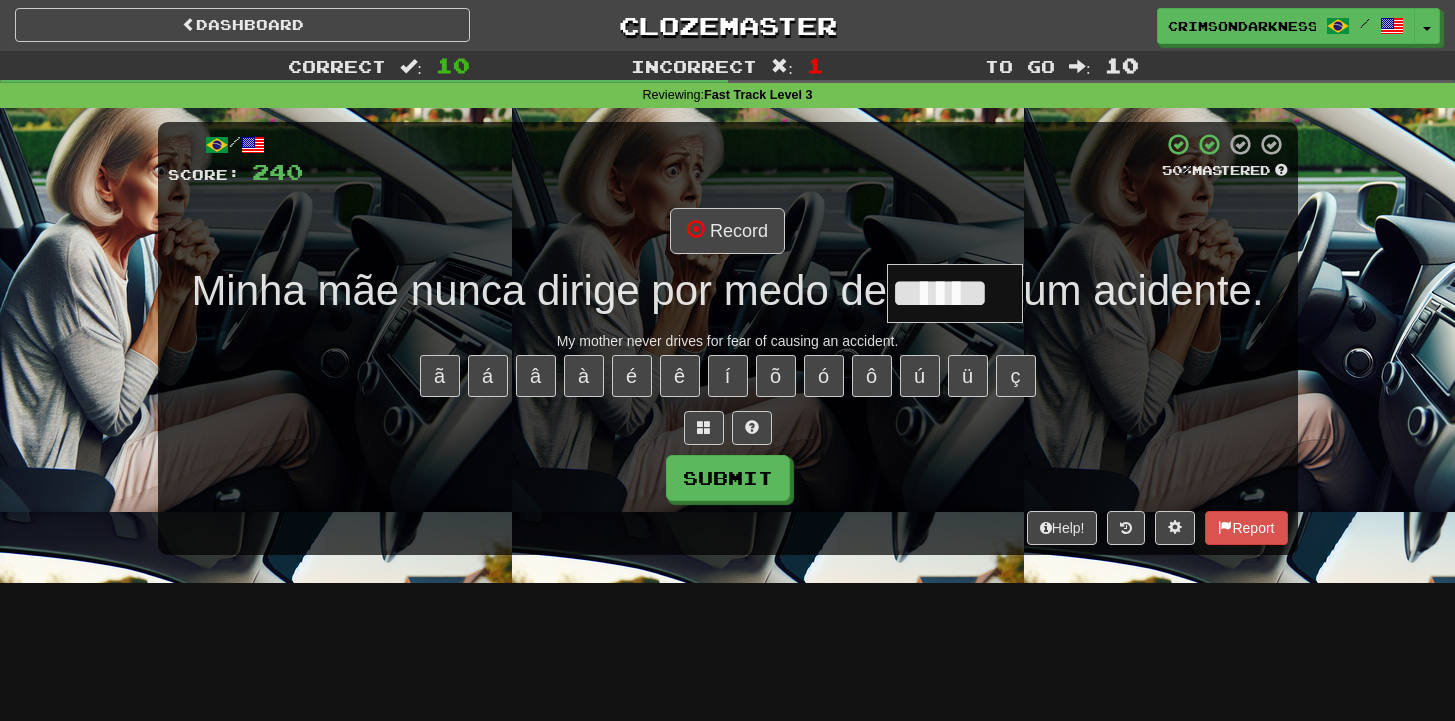 type on "******" 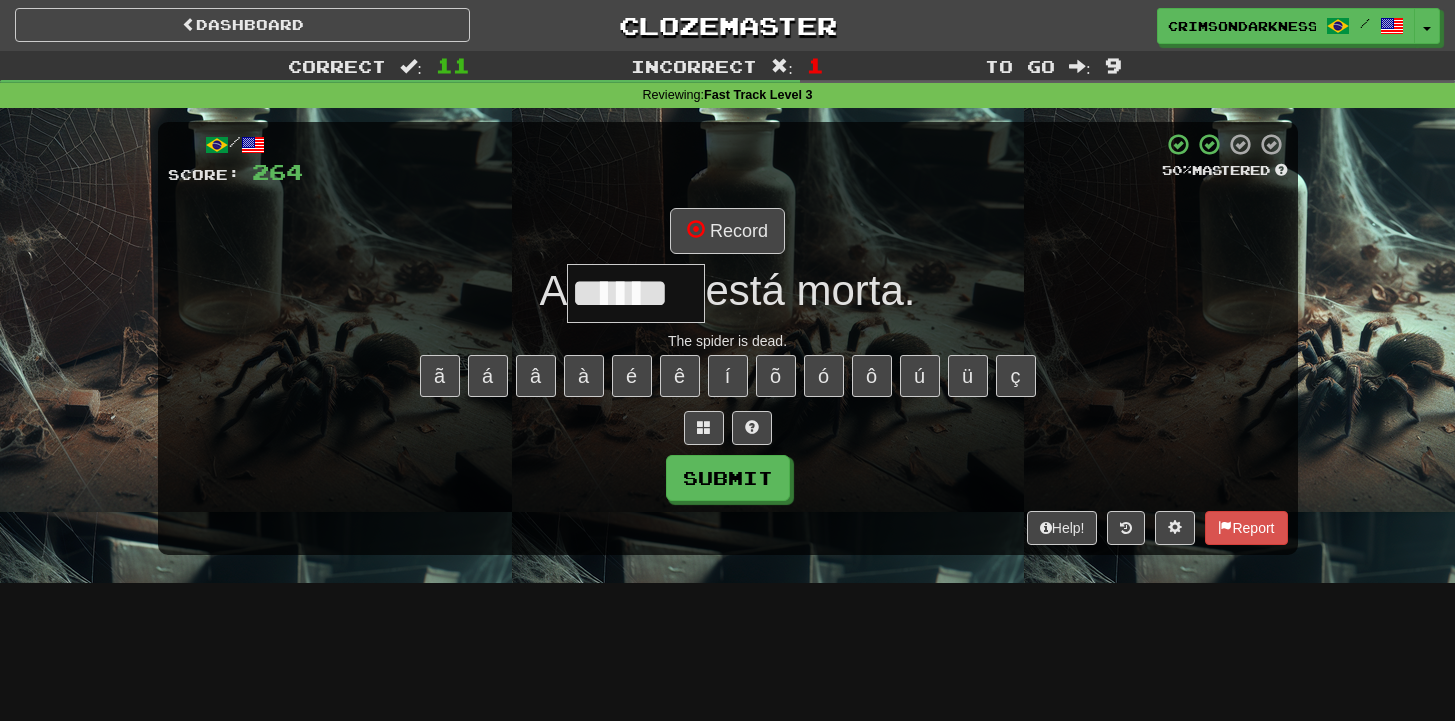 type on "******" 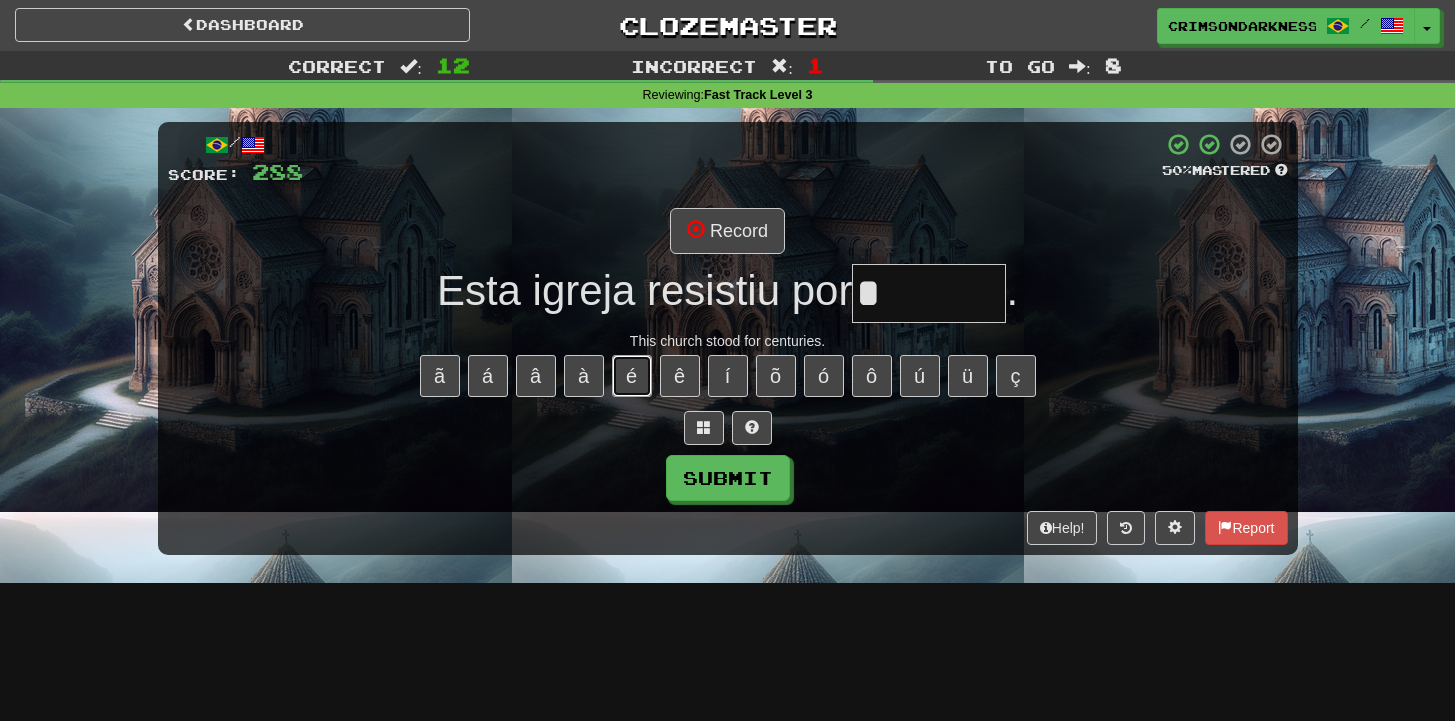 click on "é" at bounding box center (632, 376) 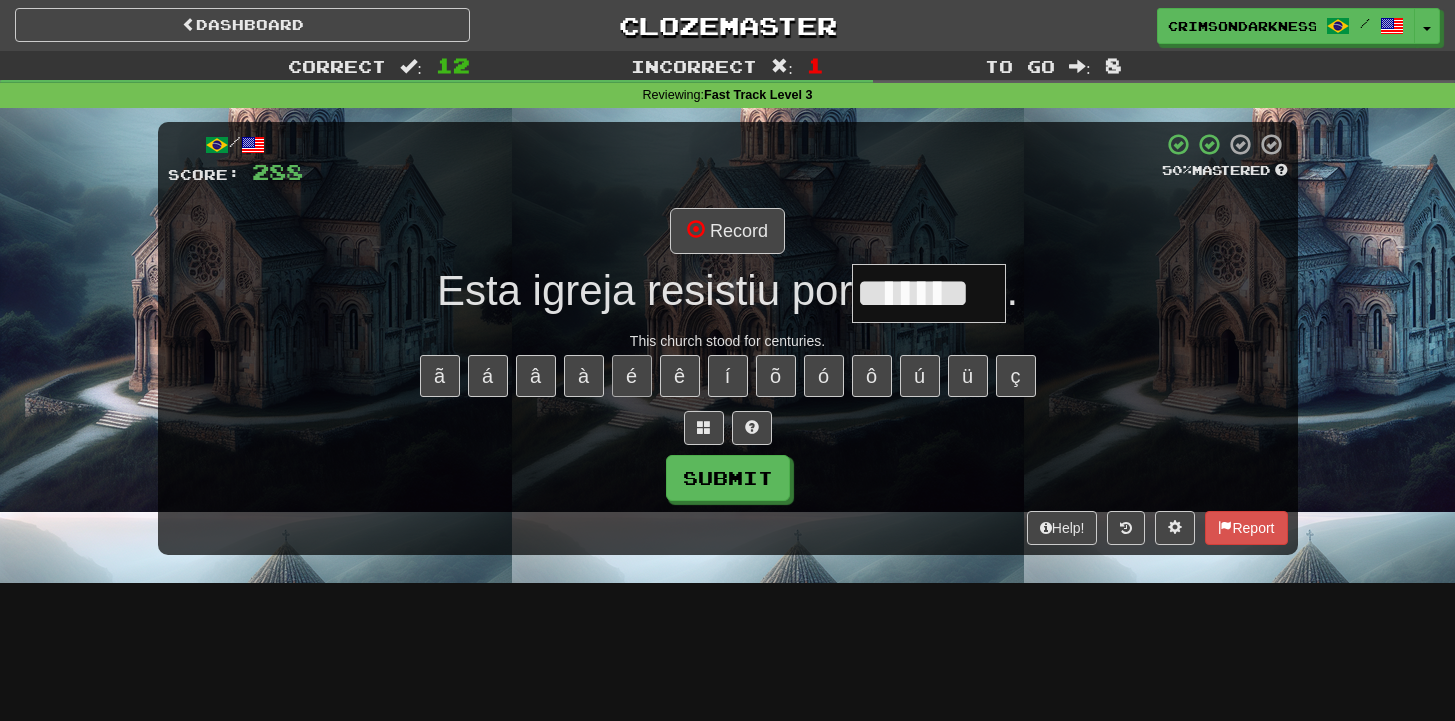 type on "*******" 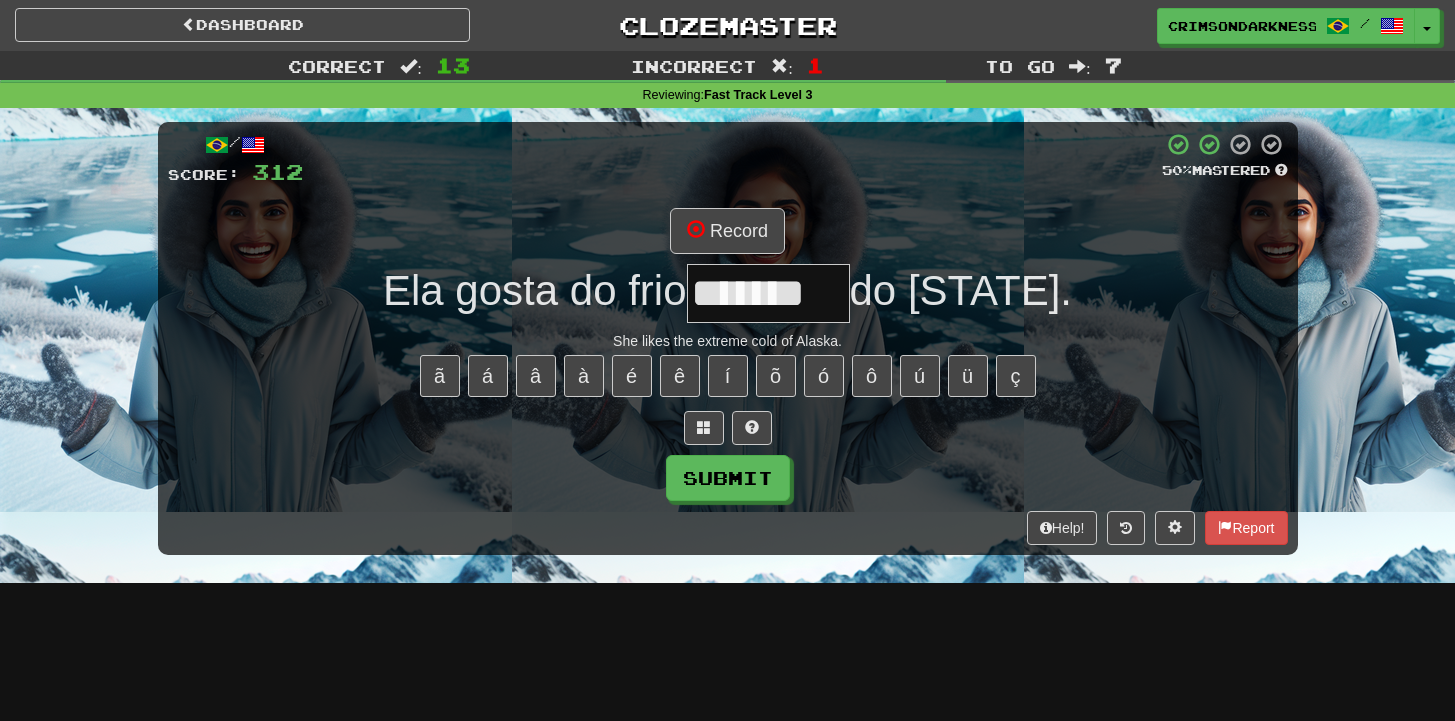 type on "*******" 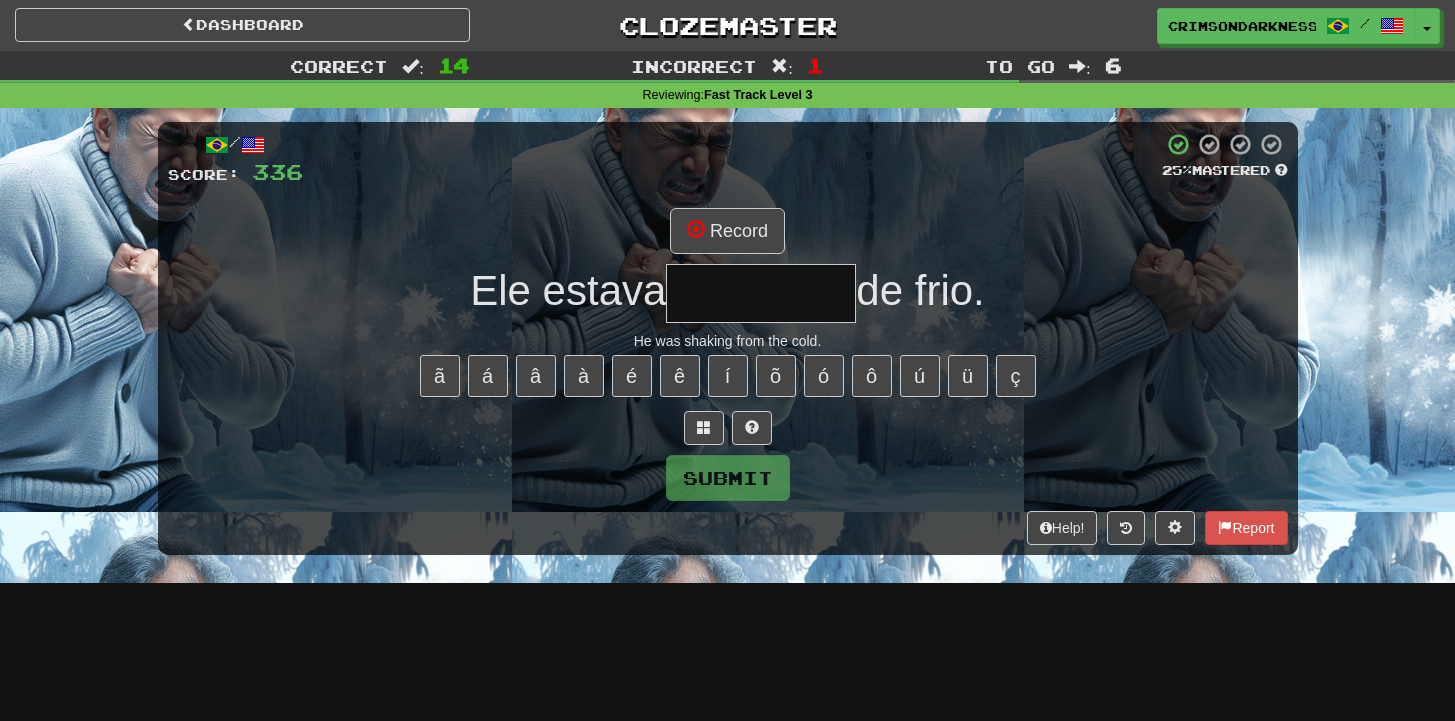 type on "********" 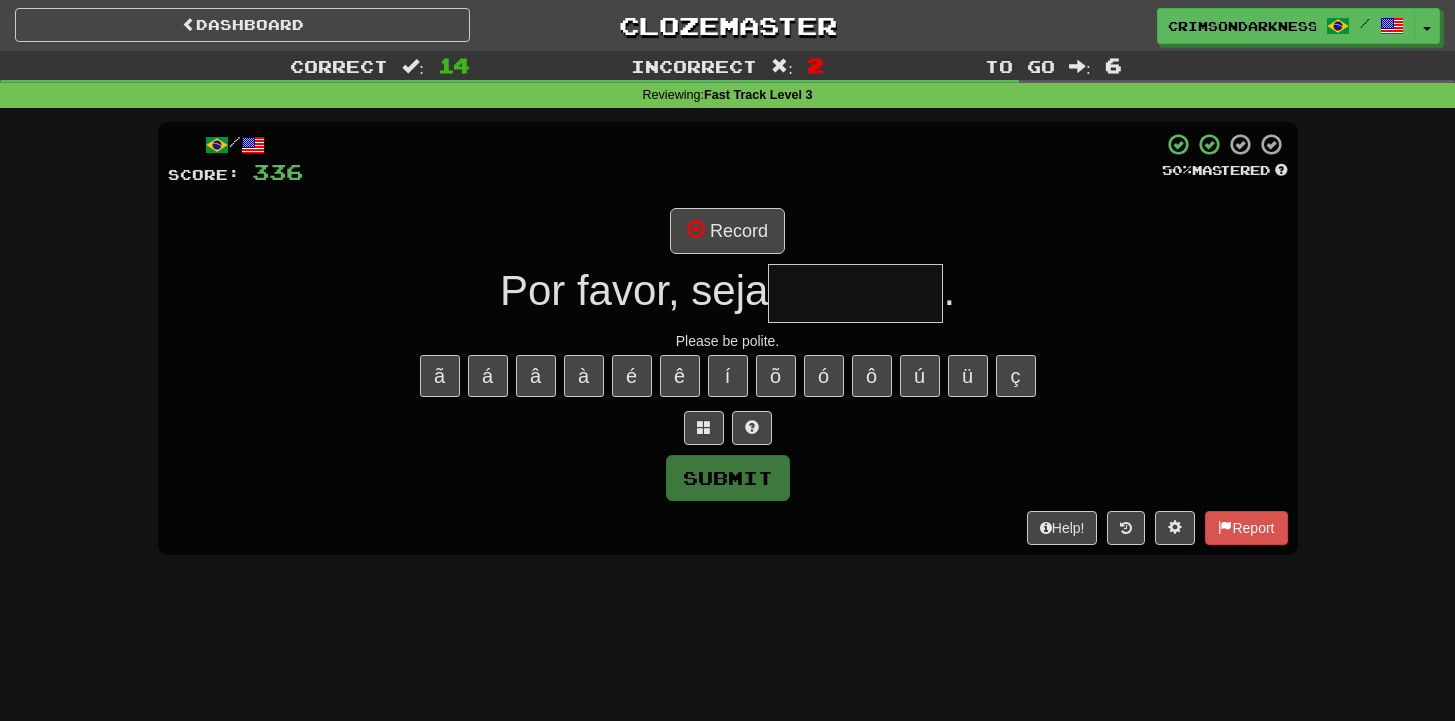 type on "*******" 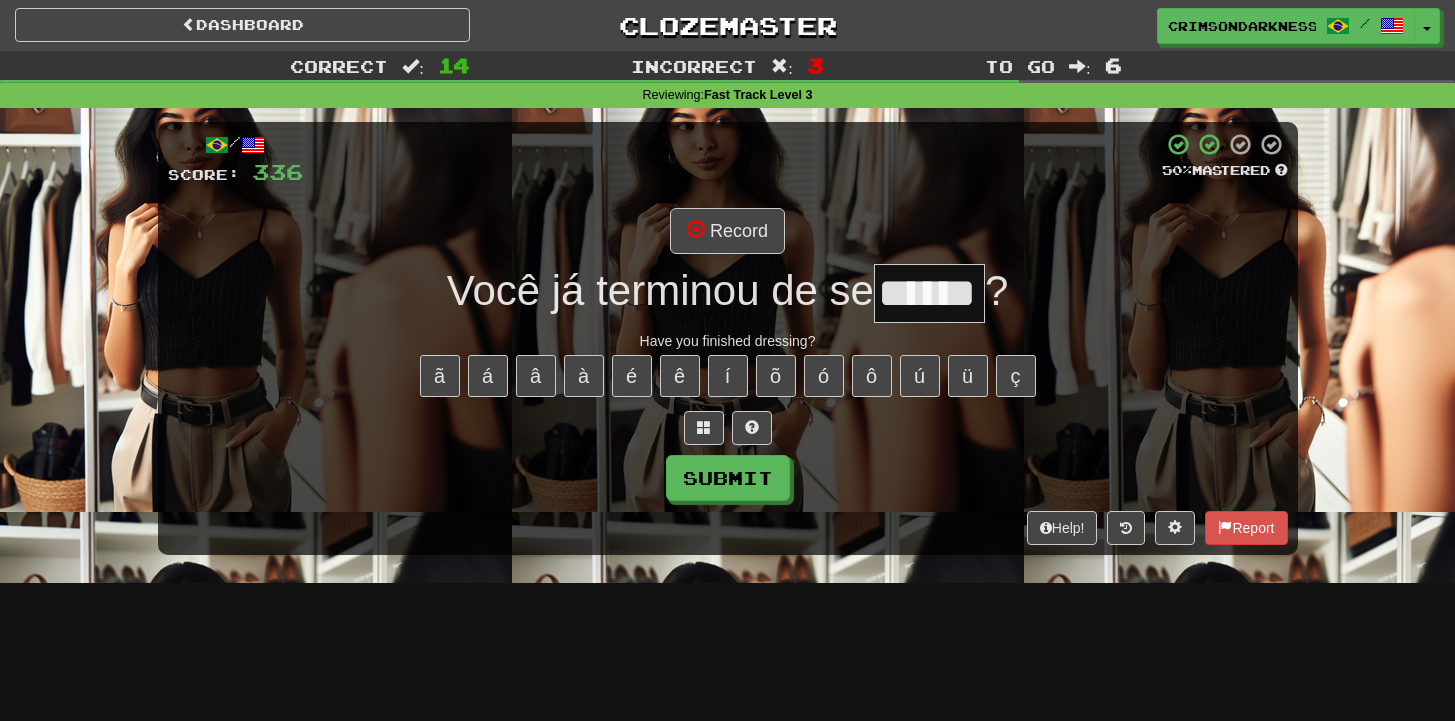 type on "******" 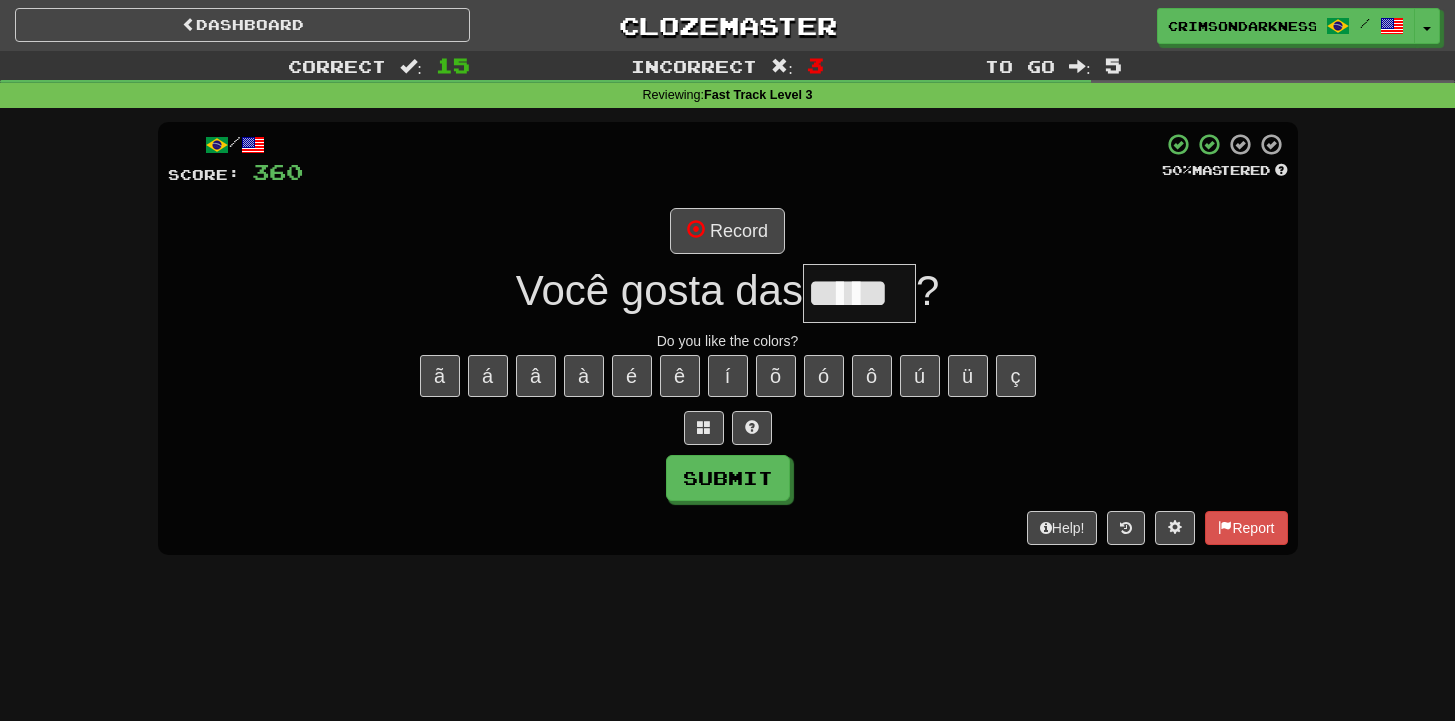 type on "*****" 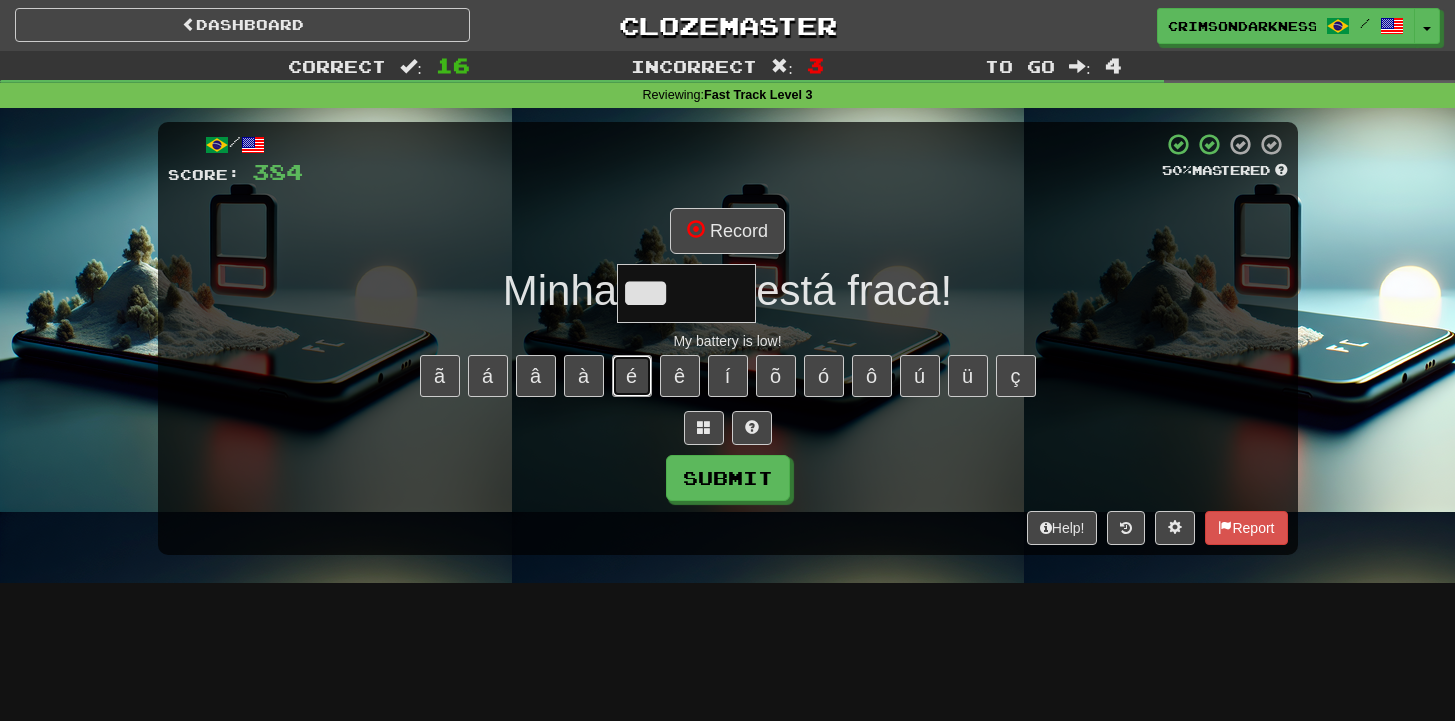 click on "é" at bounding box center (632, 376) 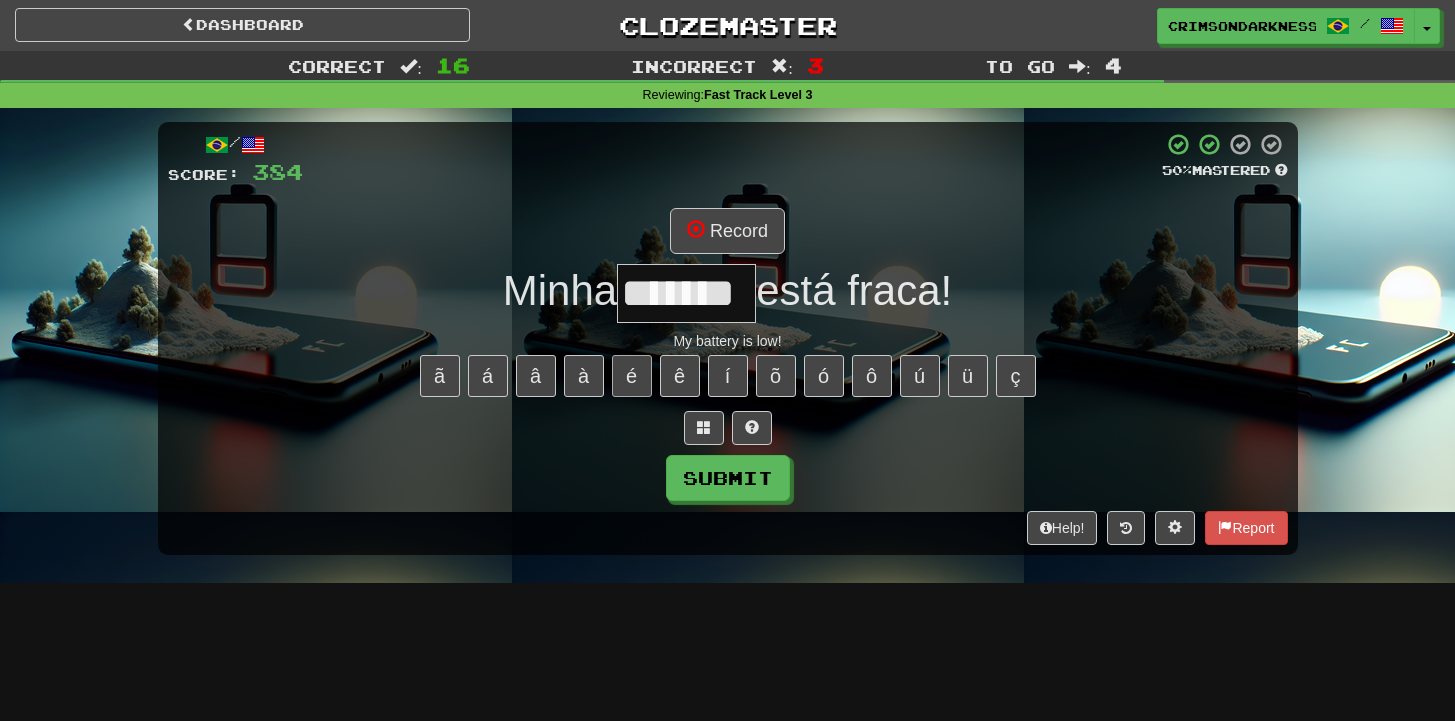 type on "*******" 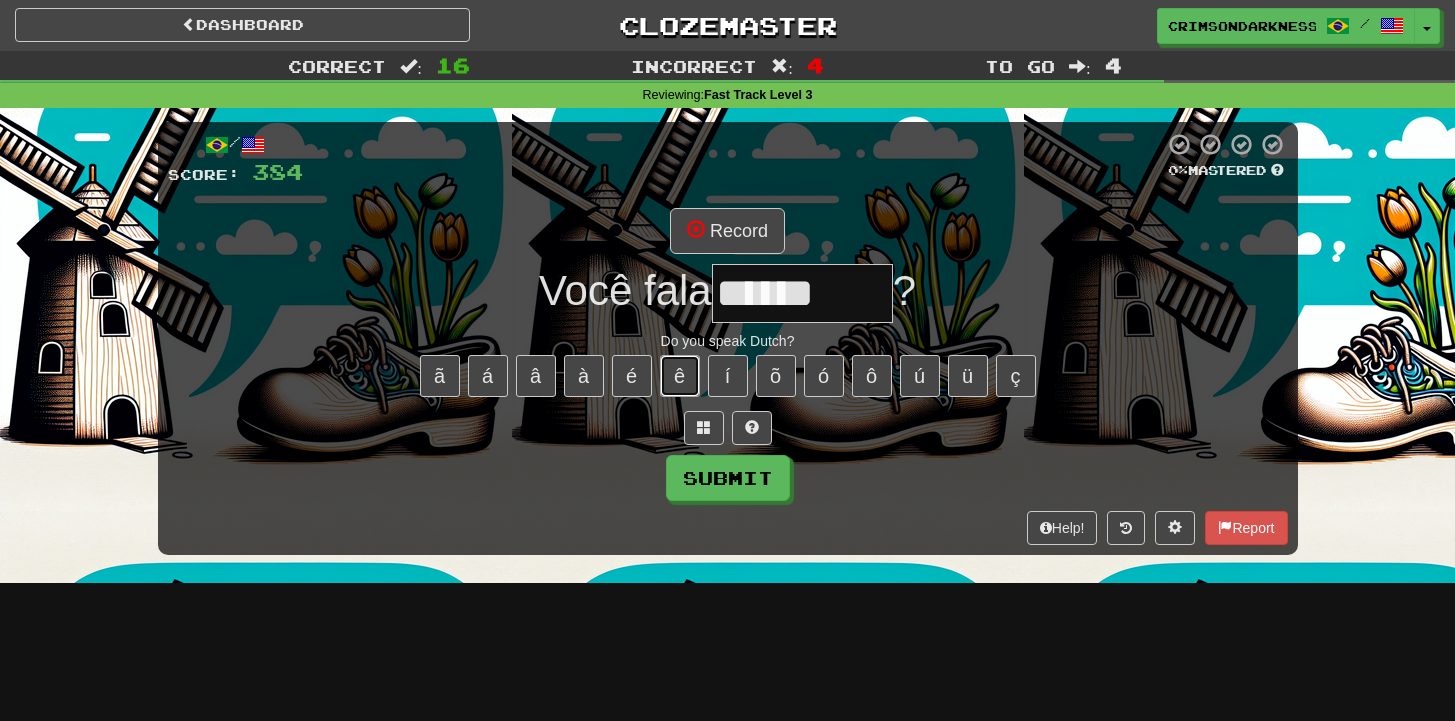 click on "ê" at bounding box center (680, 376) 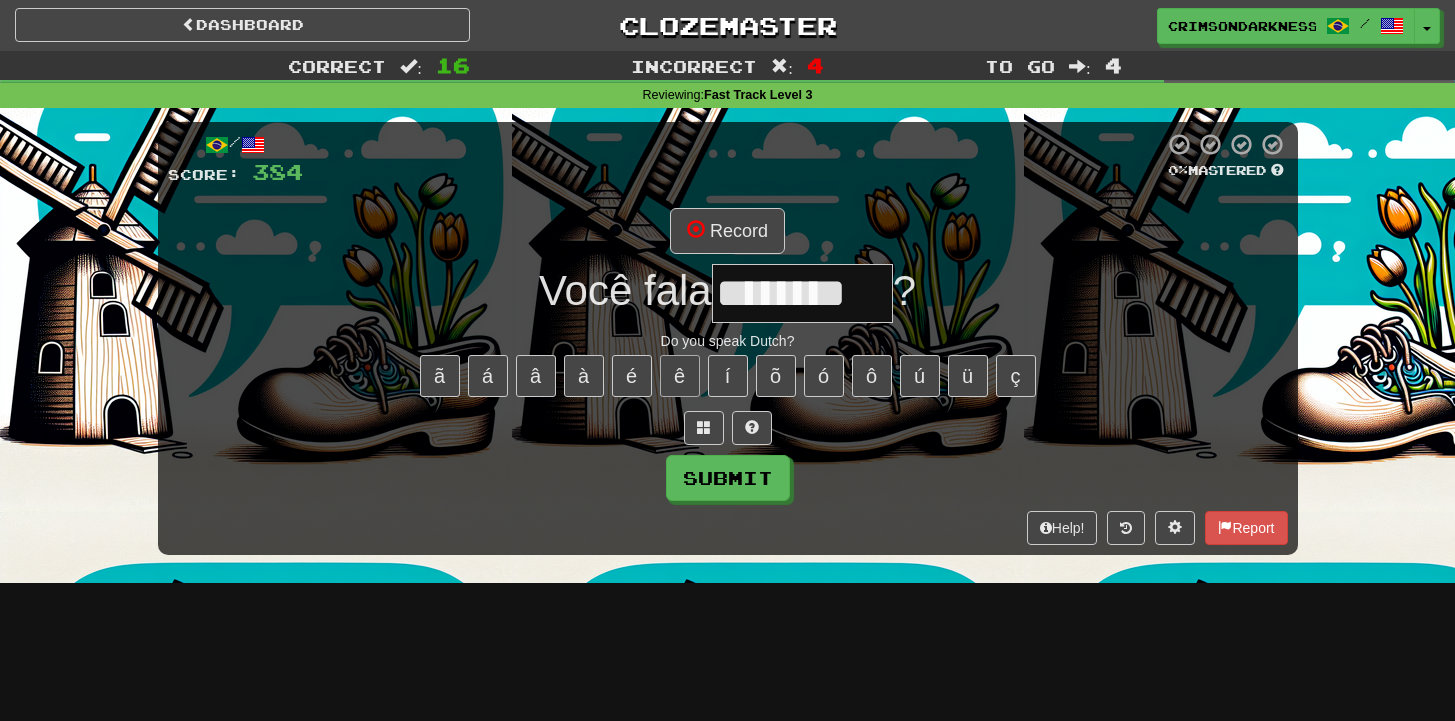 type on "********" 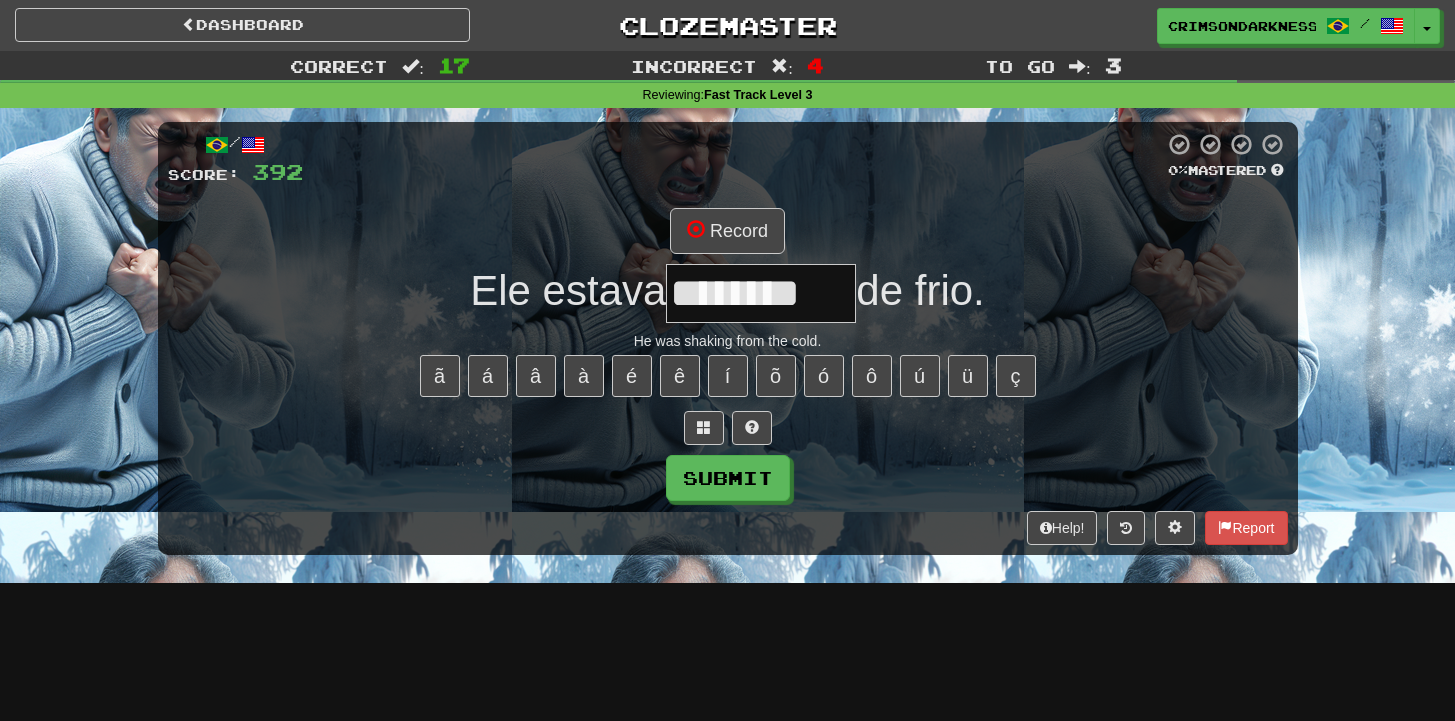 type on "********" 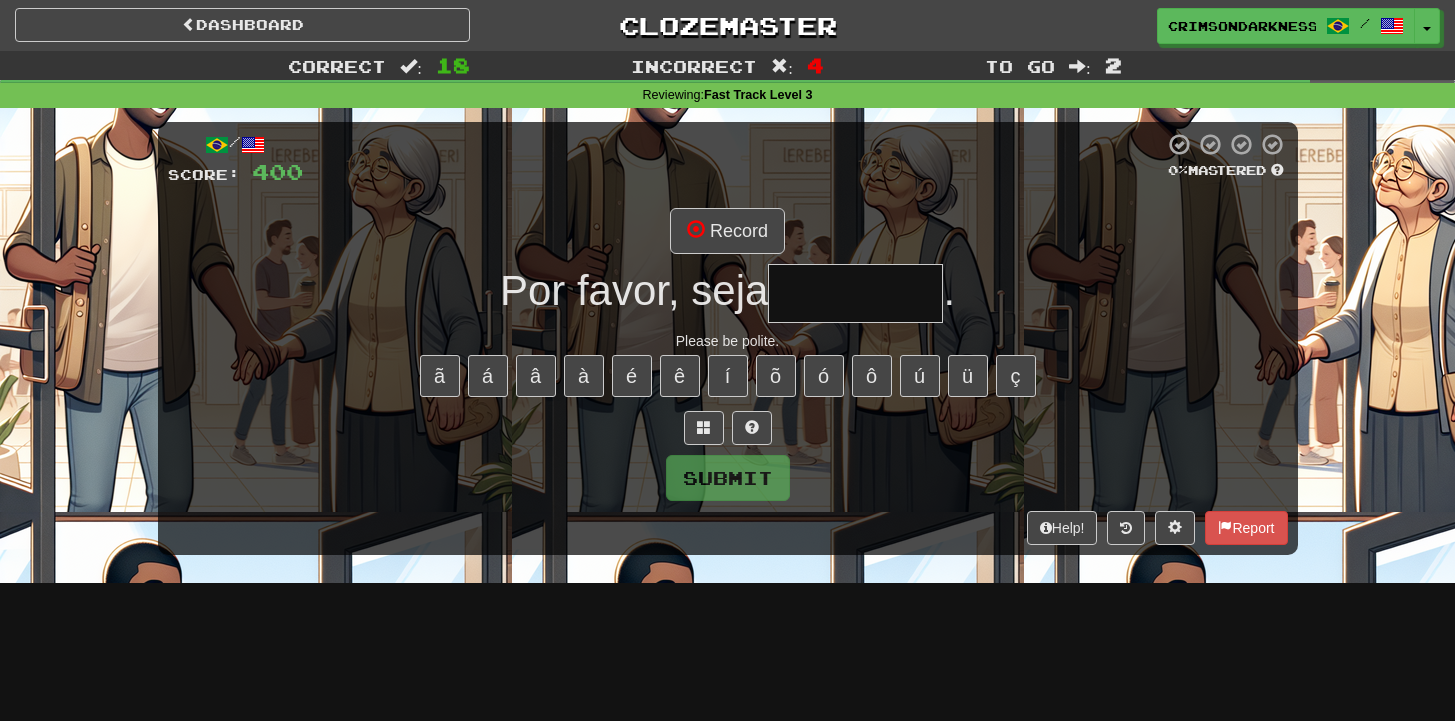 type on "*******" 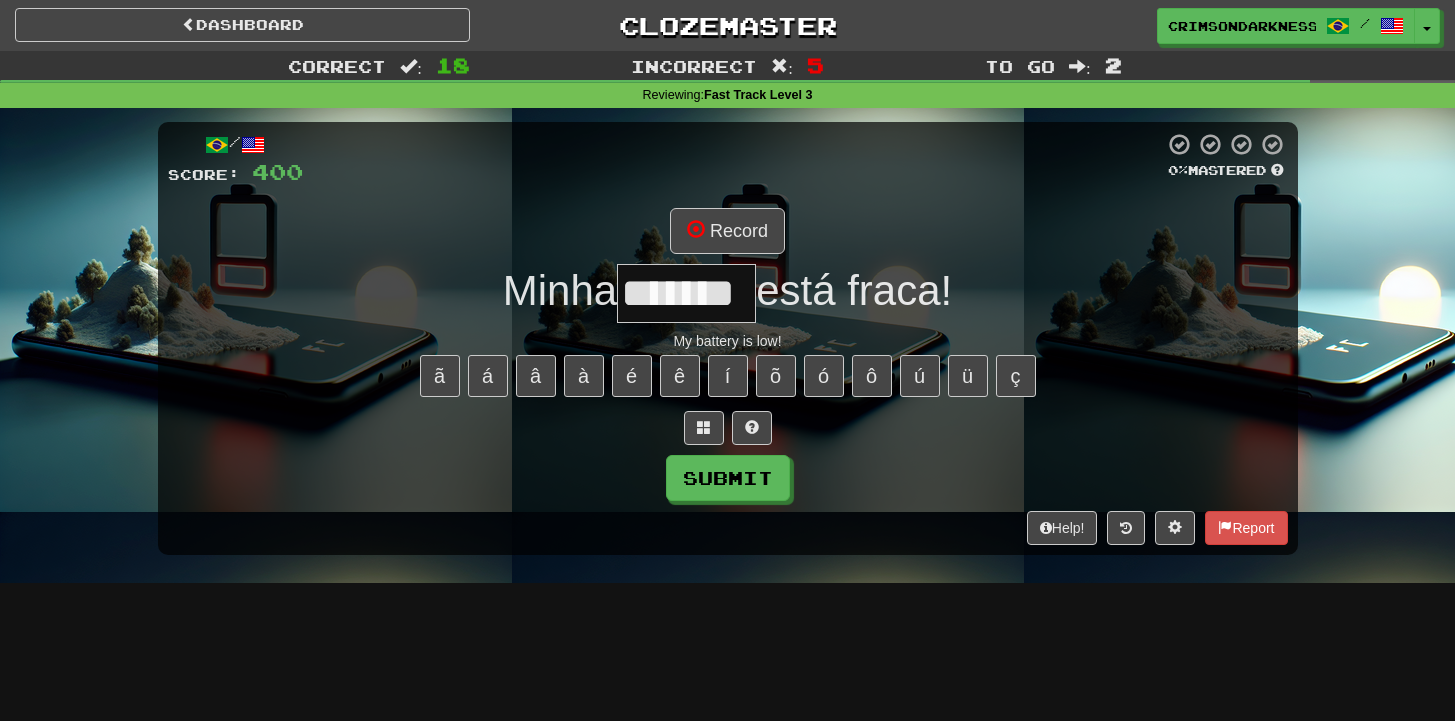 type on "*******" 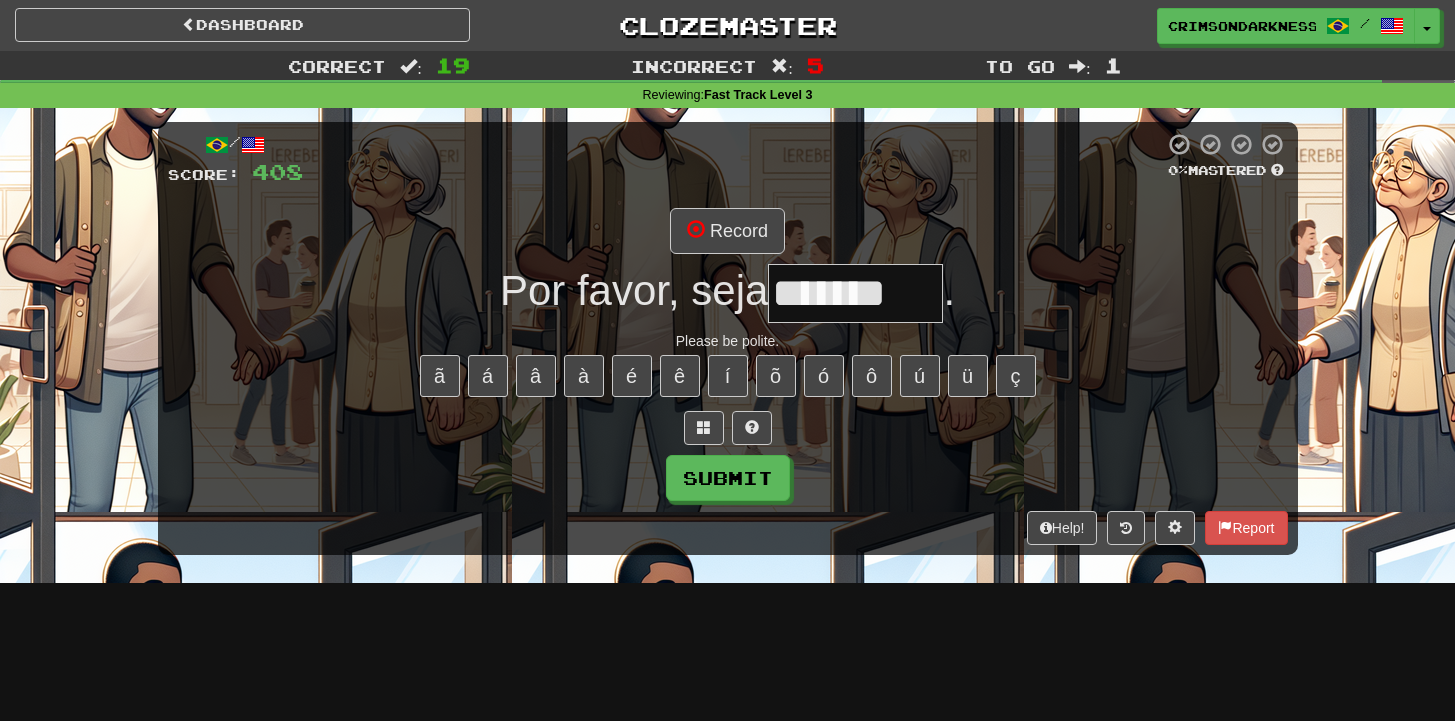 type on "*******" 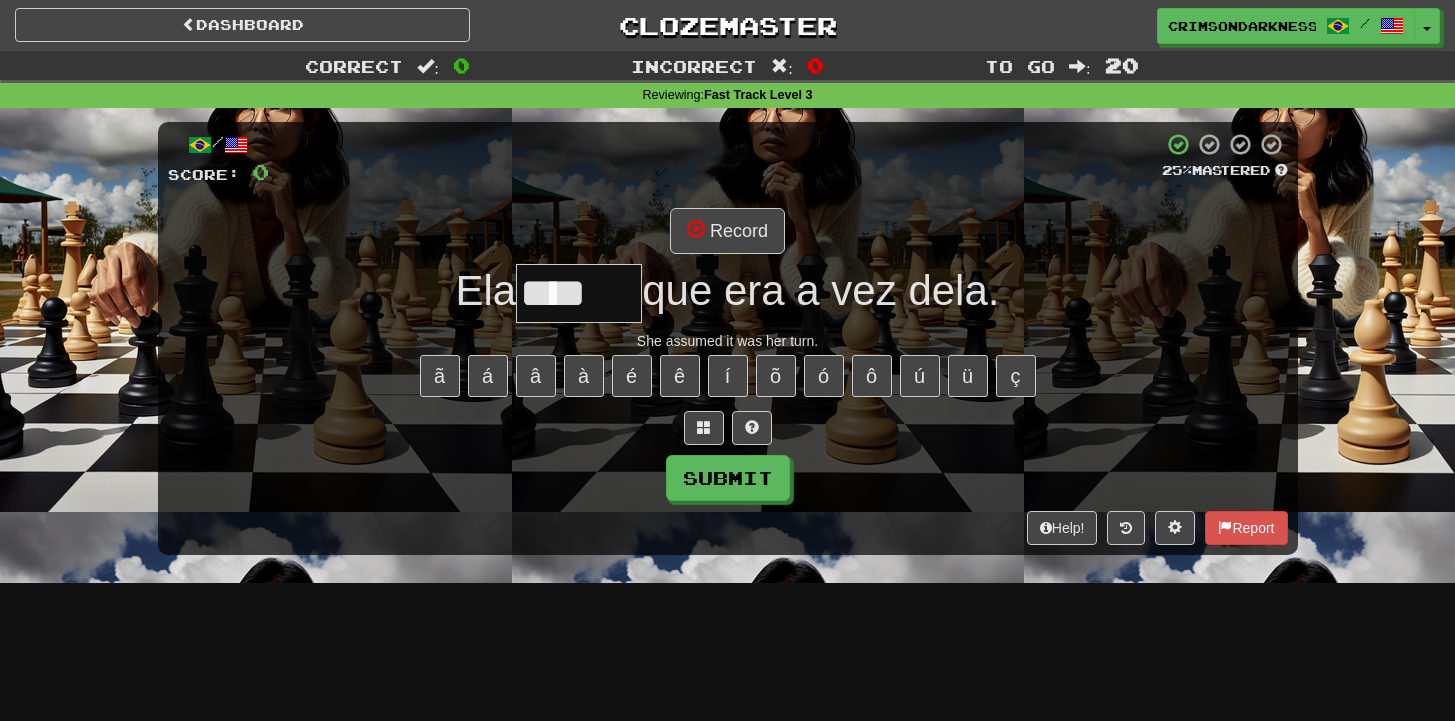 scroll, scrollTop: 0, scrollLeft: 0, axis: both 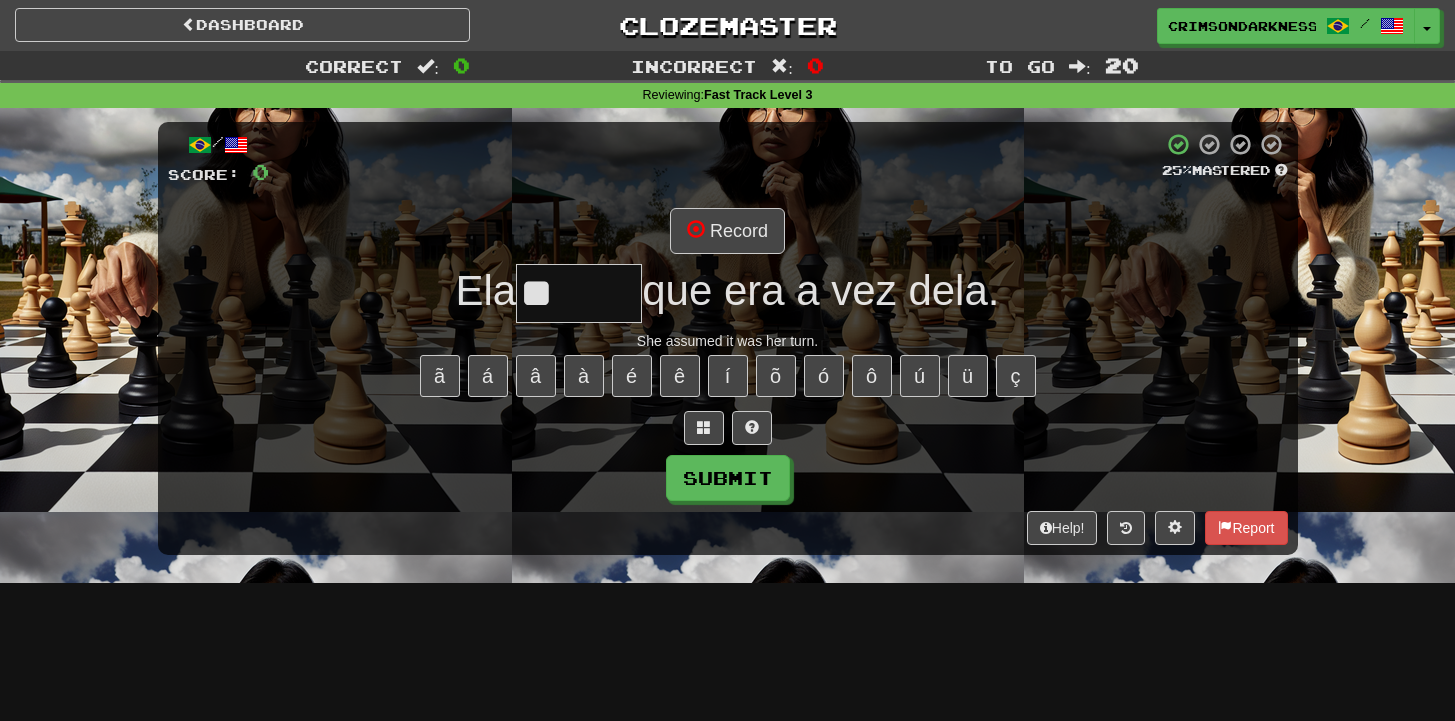 type on "*" 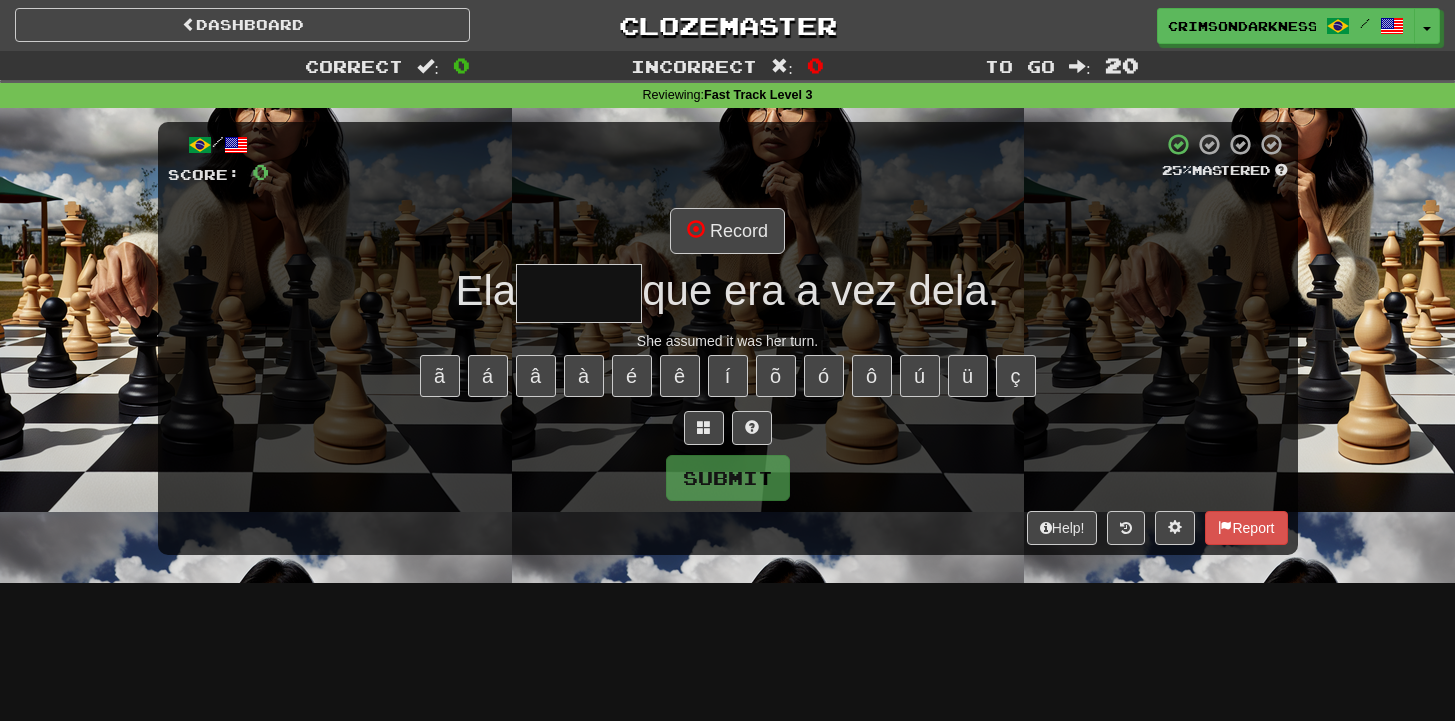 type on "*****" 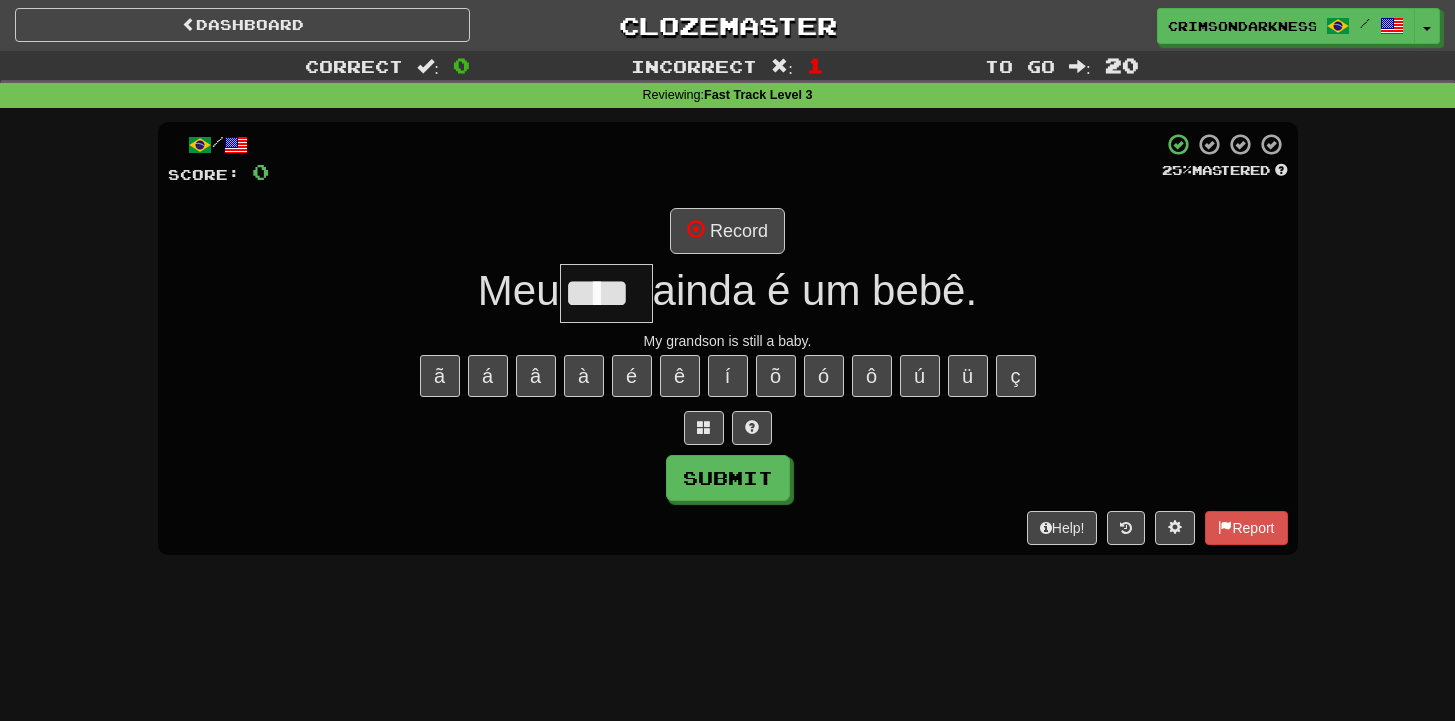 type on "****" 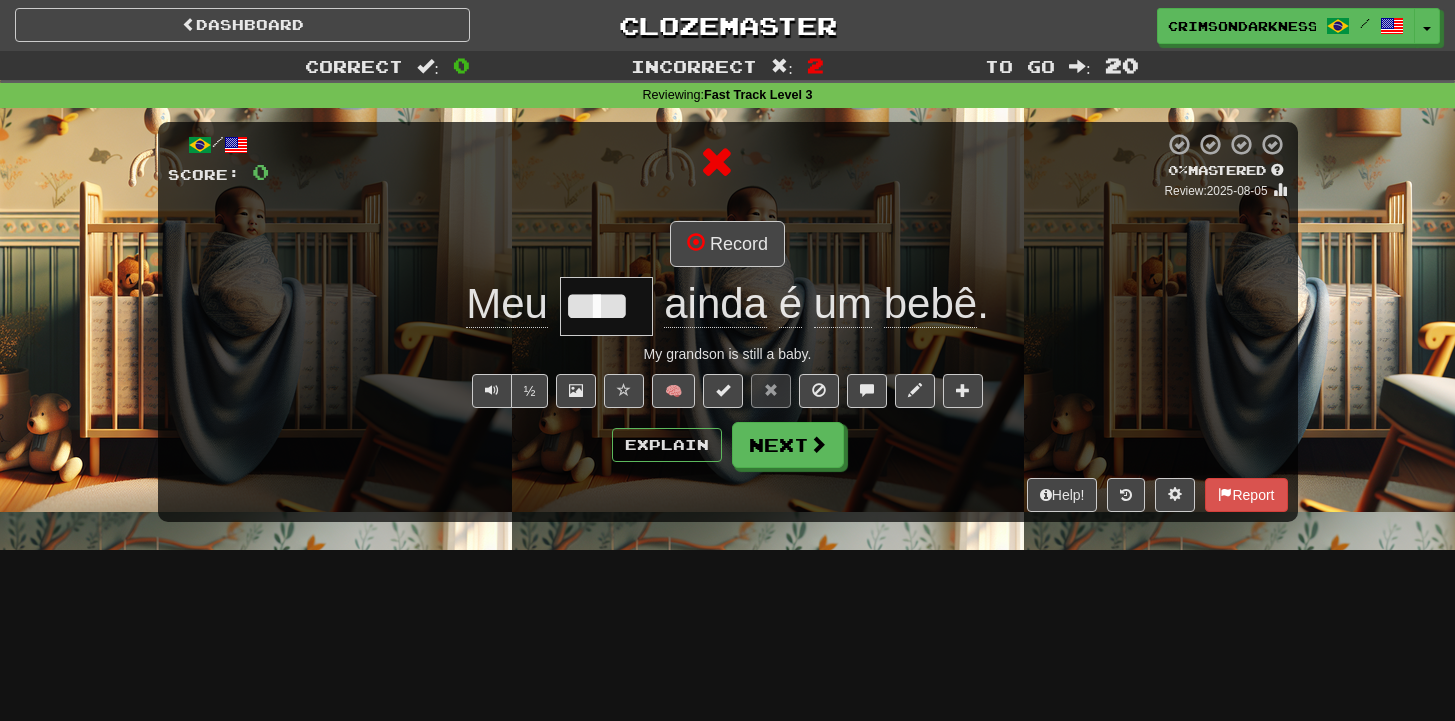 type 